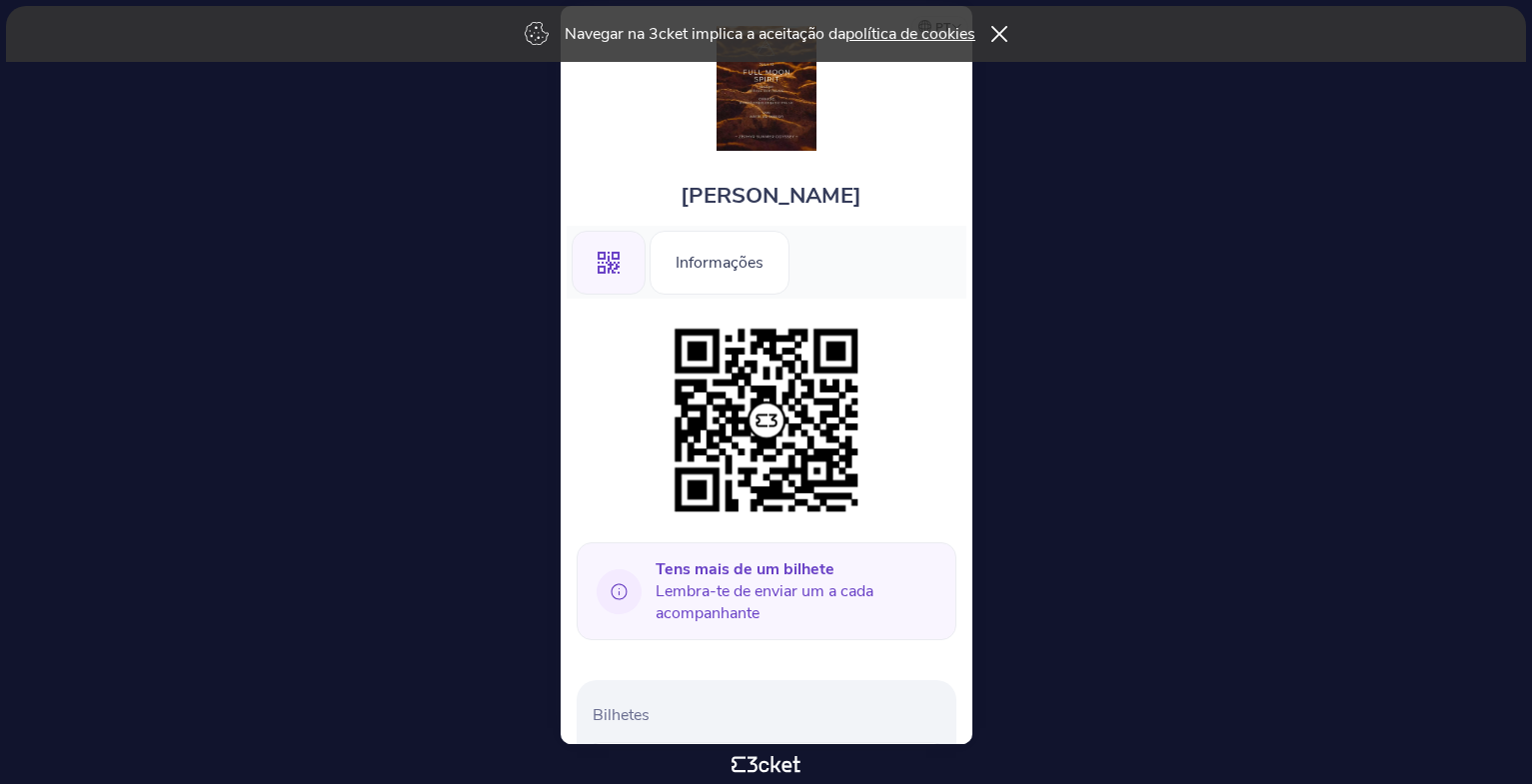 scroll, scrollTop: 0, scrollLeft: 0, axis: both 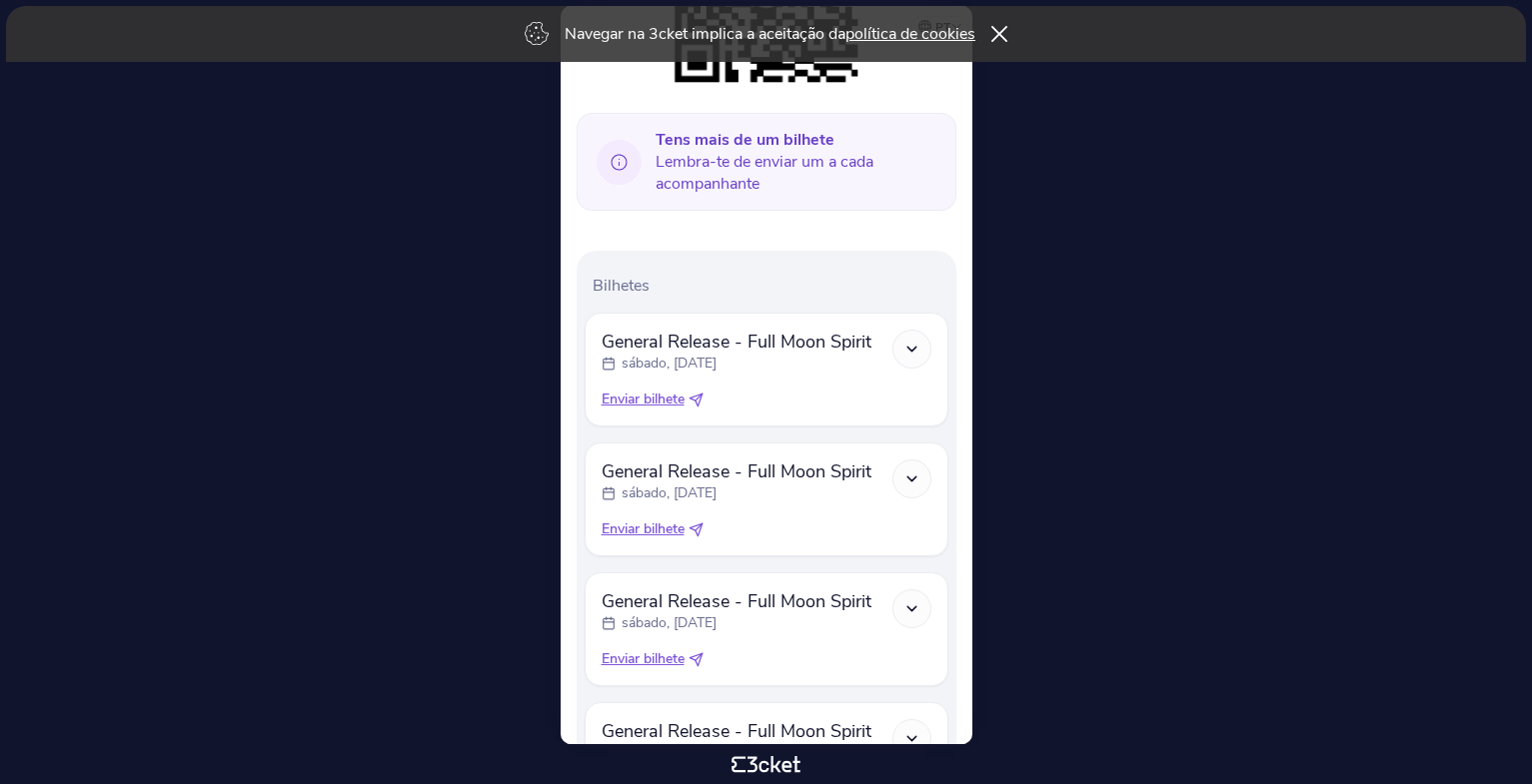 click on "Enviar bilhete" at bounding box center [643, 399] 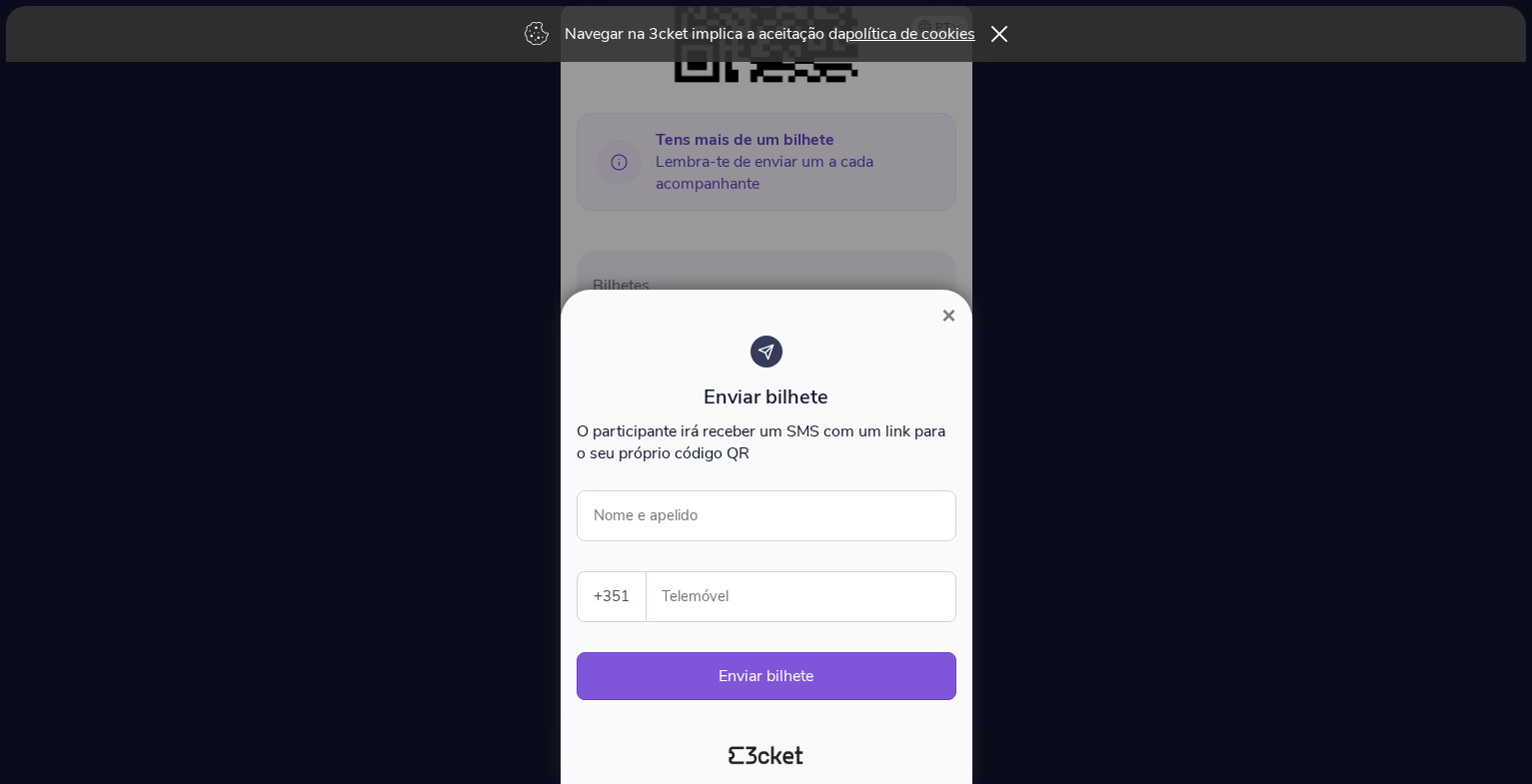 click on "Portugal (+351) Spain (+34) Belgium (+32) France (+33) United Kingdom (+44) Germany (+49) Italy (+39) Netherlands (+31) Brazil (+55) United States (+1) Switzerland (+41) All countries Afghanistan (+93) Aland Islands (+358) Albania (+355) Algeria (+213) American Samoa (+1) Andorra (+376) Angola (+244) Anguilla (+1) Antigua and Barbuda (+1) Argentina (+54) Armenia (+374) Aruba (+297) Ascension Island (+247) Australia (+61) Austria (+43) Azerbaijan (+994) Bahamas (+1) Bahrain (+973) Bangladesh (+880) Barbados (+1) Belarus (+375) Belgium (+32) Belize (+501) Benin (+229) Bermuda (+1) Bhutan (+975) Bolivia (+591) Bonaire, Saint Eustatius and Saba  (+599) Bosnia and Herzegovina (+387) Botswana (+267) Brazil (+55) British Indian Ocean Territory (+246) British Virgin Islands (+1) Brunei (+673) Bulgaria (+359) Burkina Faso (+226) Burundi (+257) Cambodia (+855) Cameroon (+237) Canada (+1) Cape Verde (+238) Cayman Islands (+1) Central African Republic (+236) Chad (+235) Chile (+56) China (+86) Christmas Island (+61)" at bounding box center (612, 596) 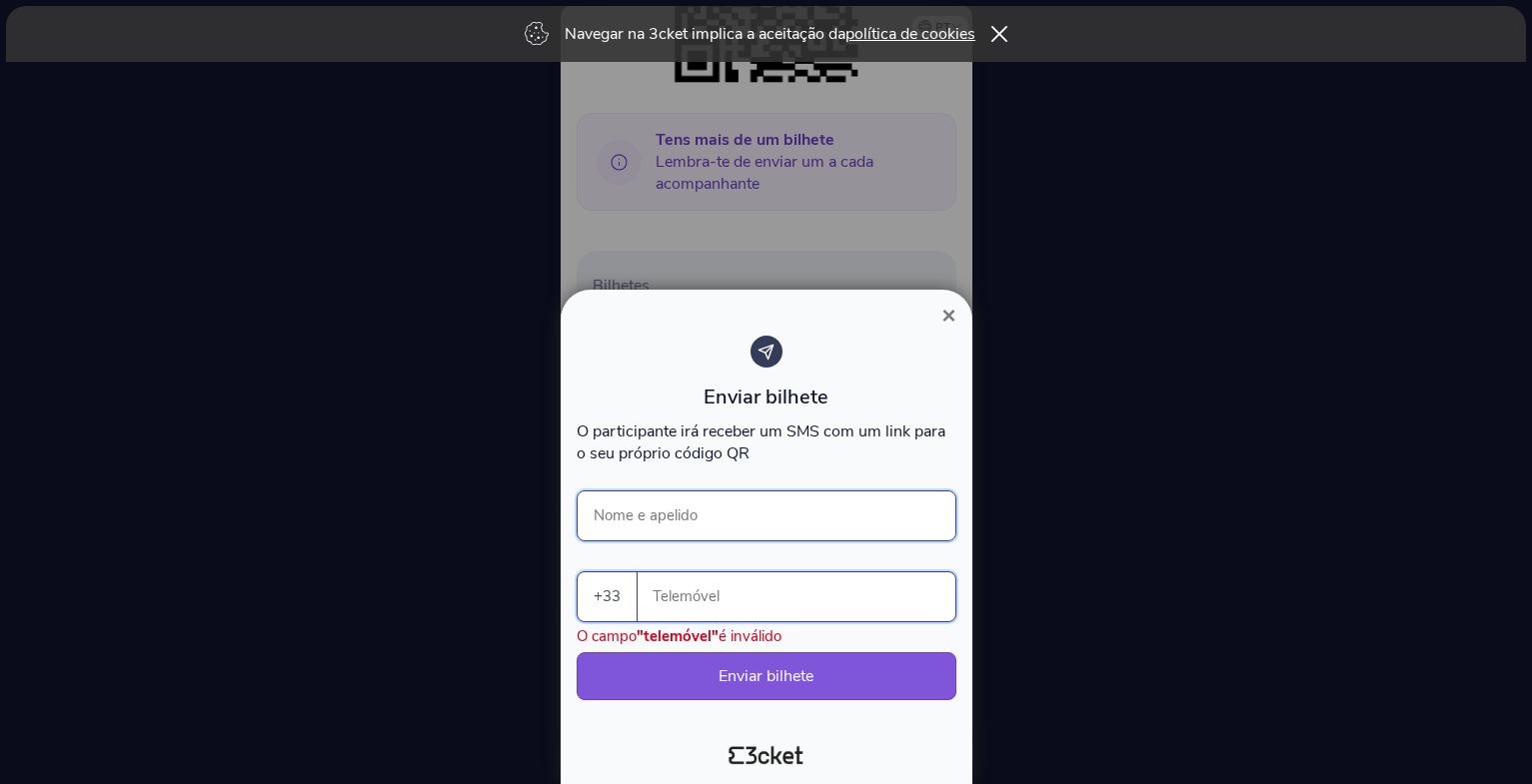 click on "Nome e apelido" at bounding box center (766, 515) 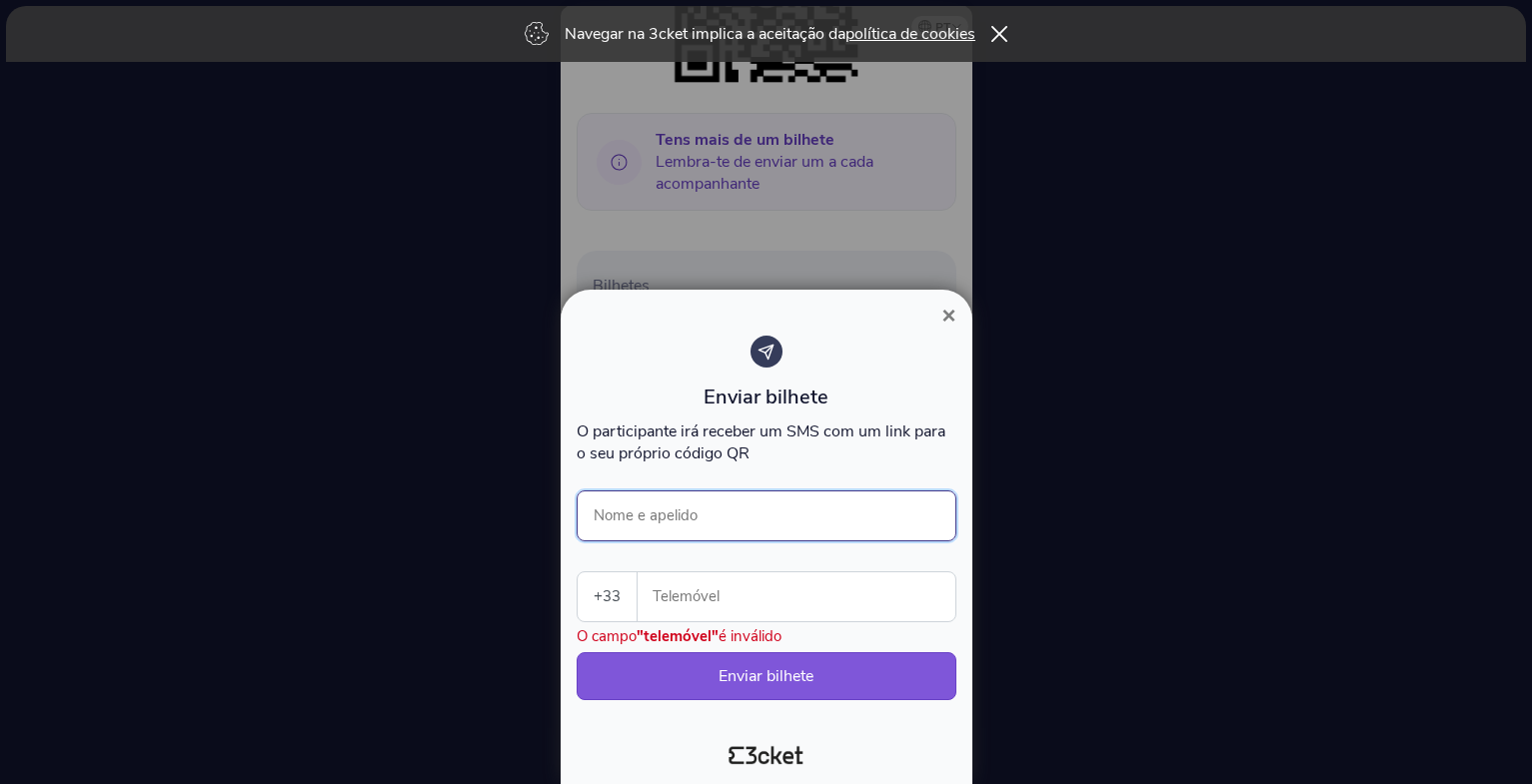 type on "david goncalves campos" 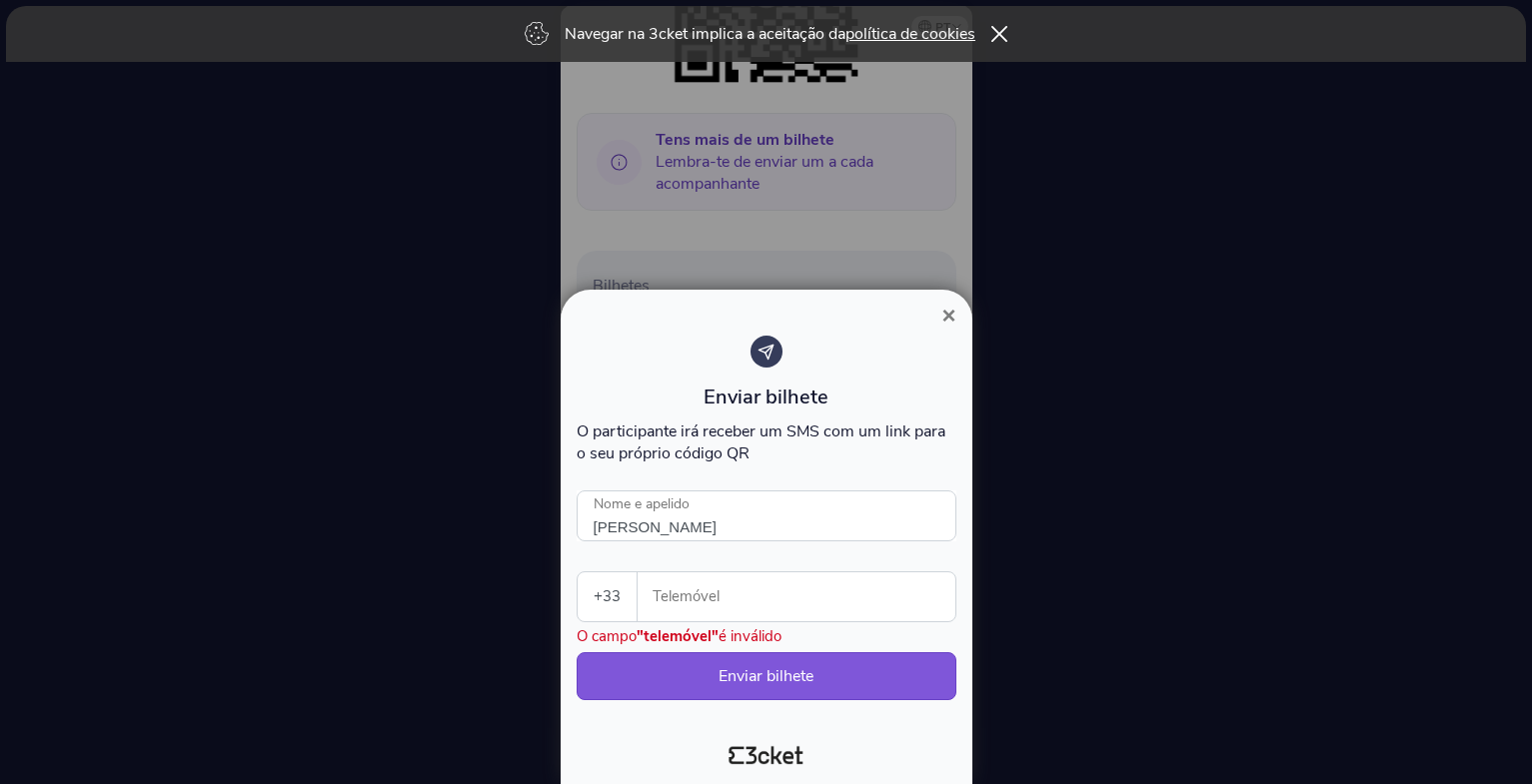 type on "695460527" 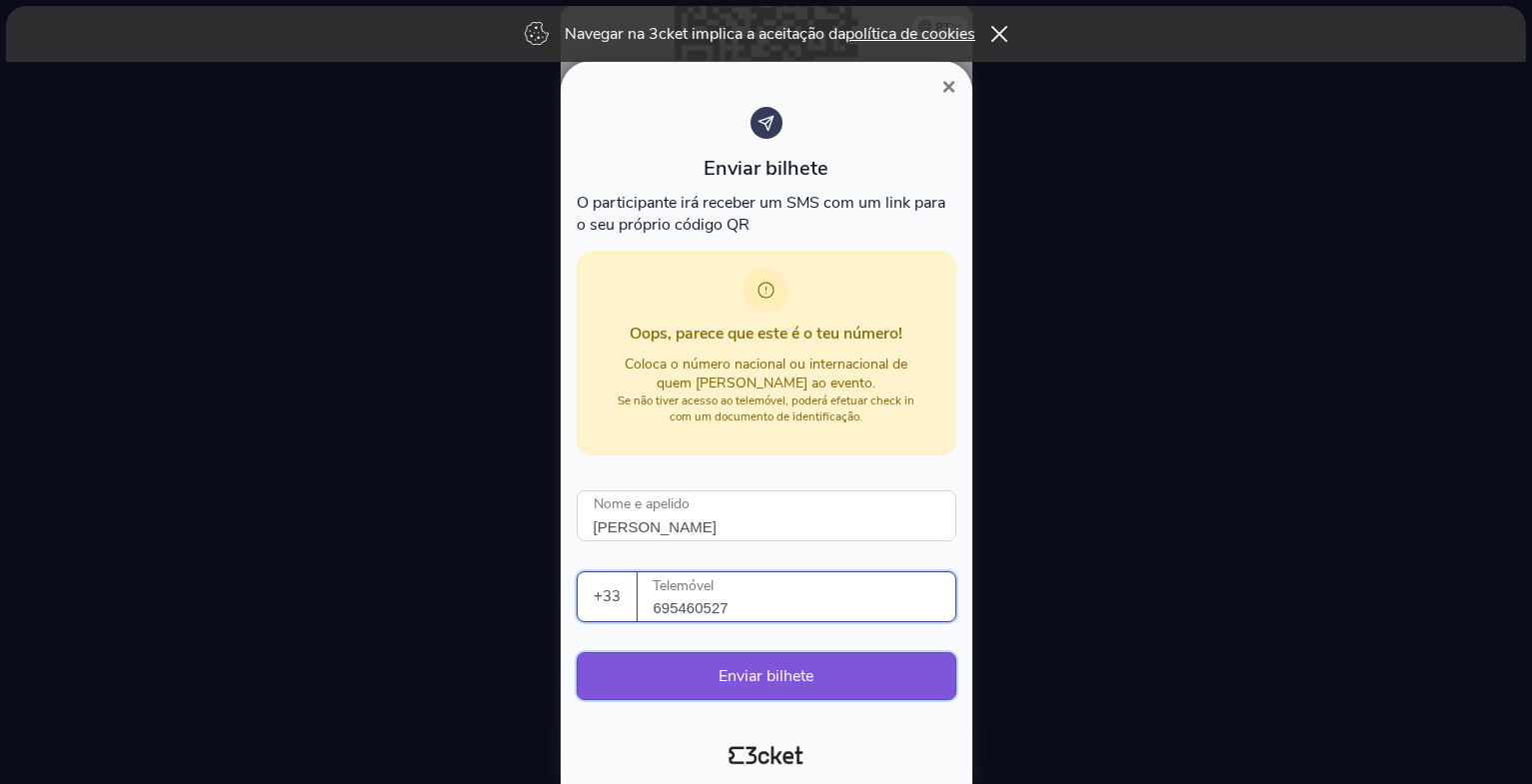 click on "Enviar bilhete" at bounding box center [766, 676] 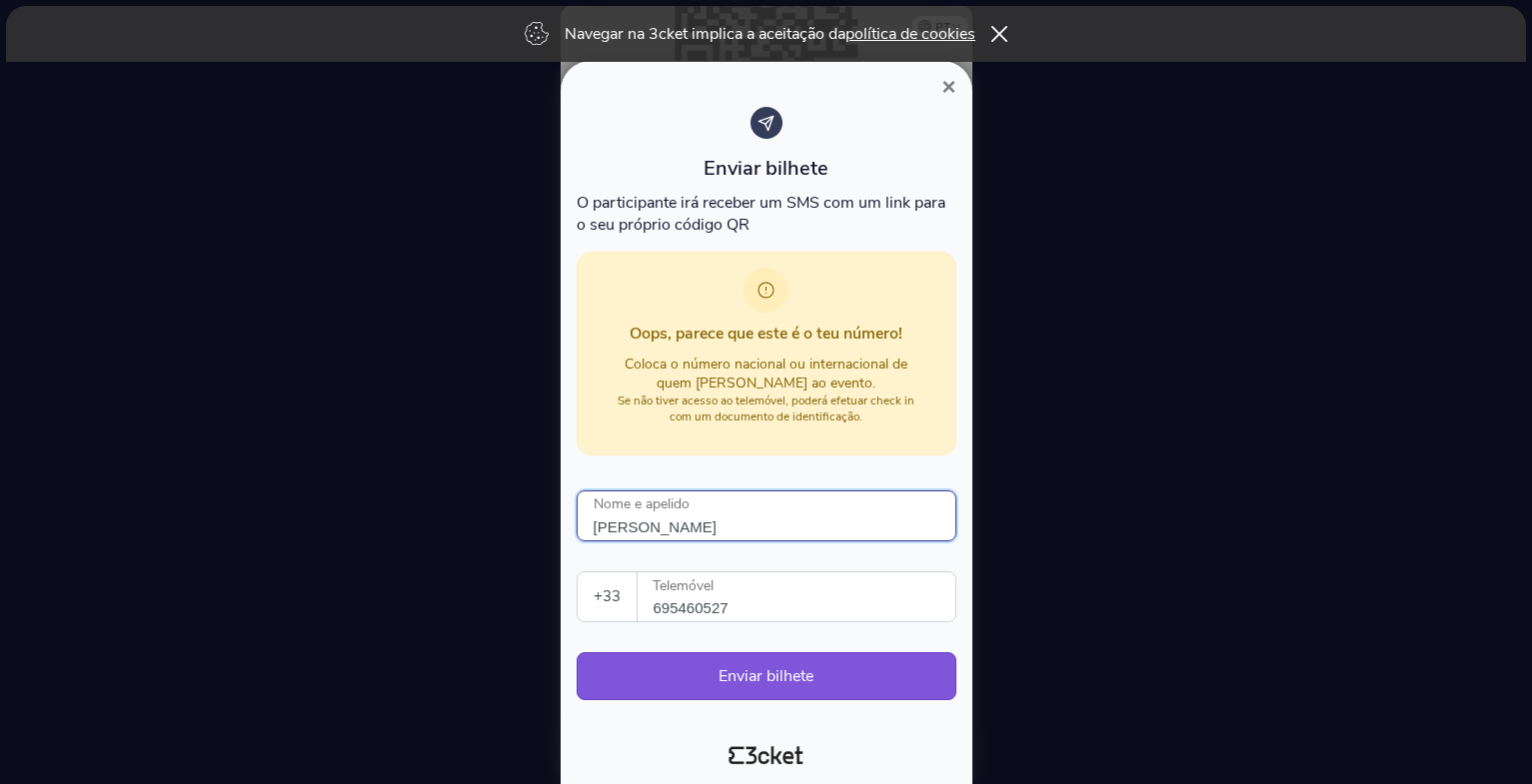 click on "david goncalves campos" at bounding box center (766, 515) 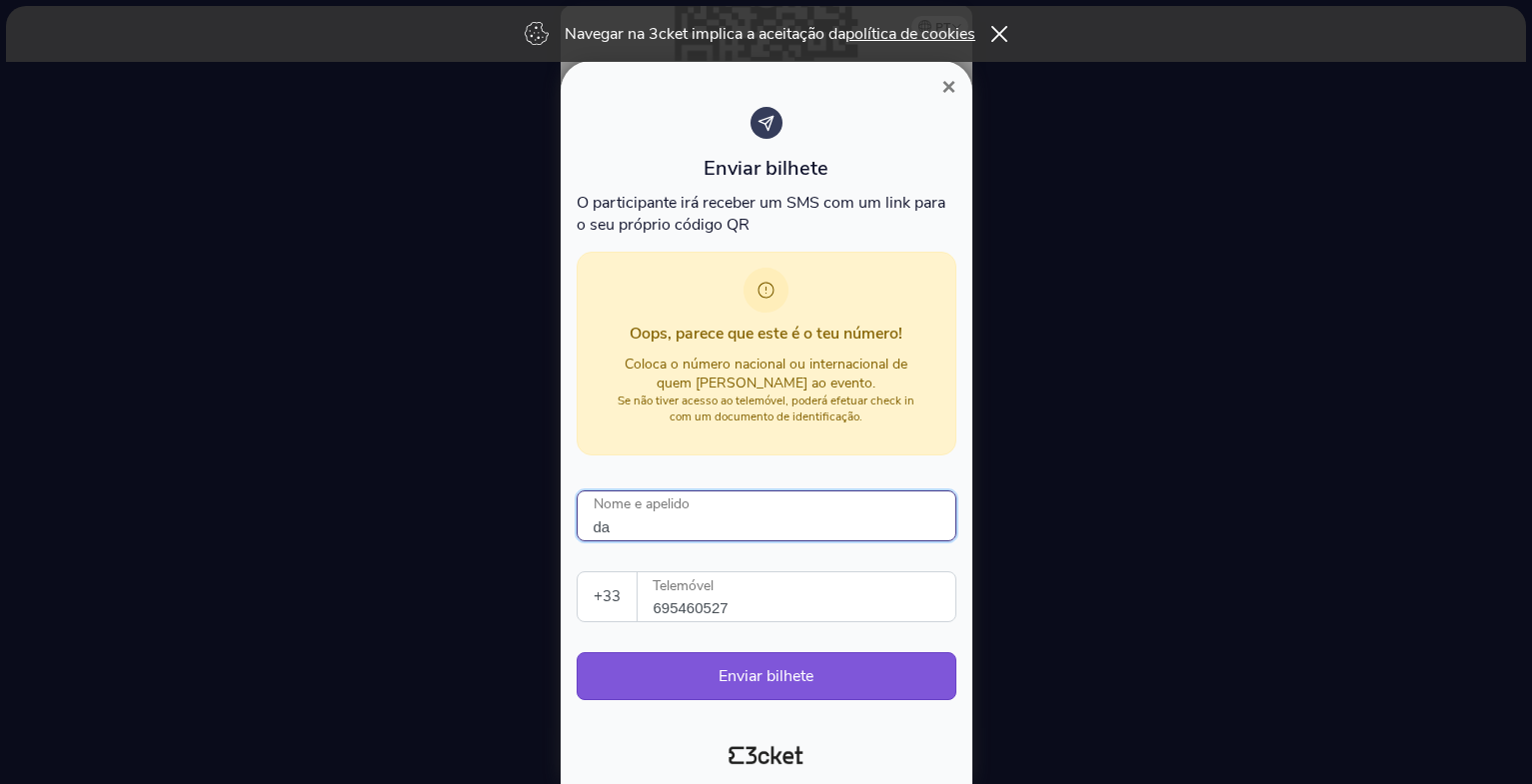 type on "d" 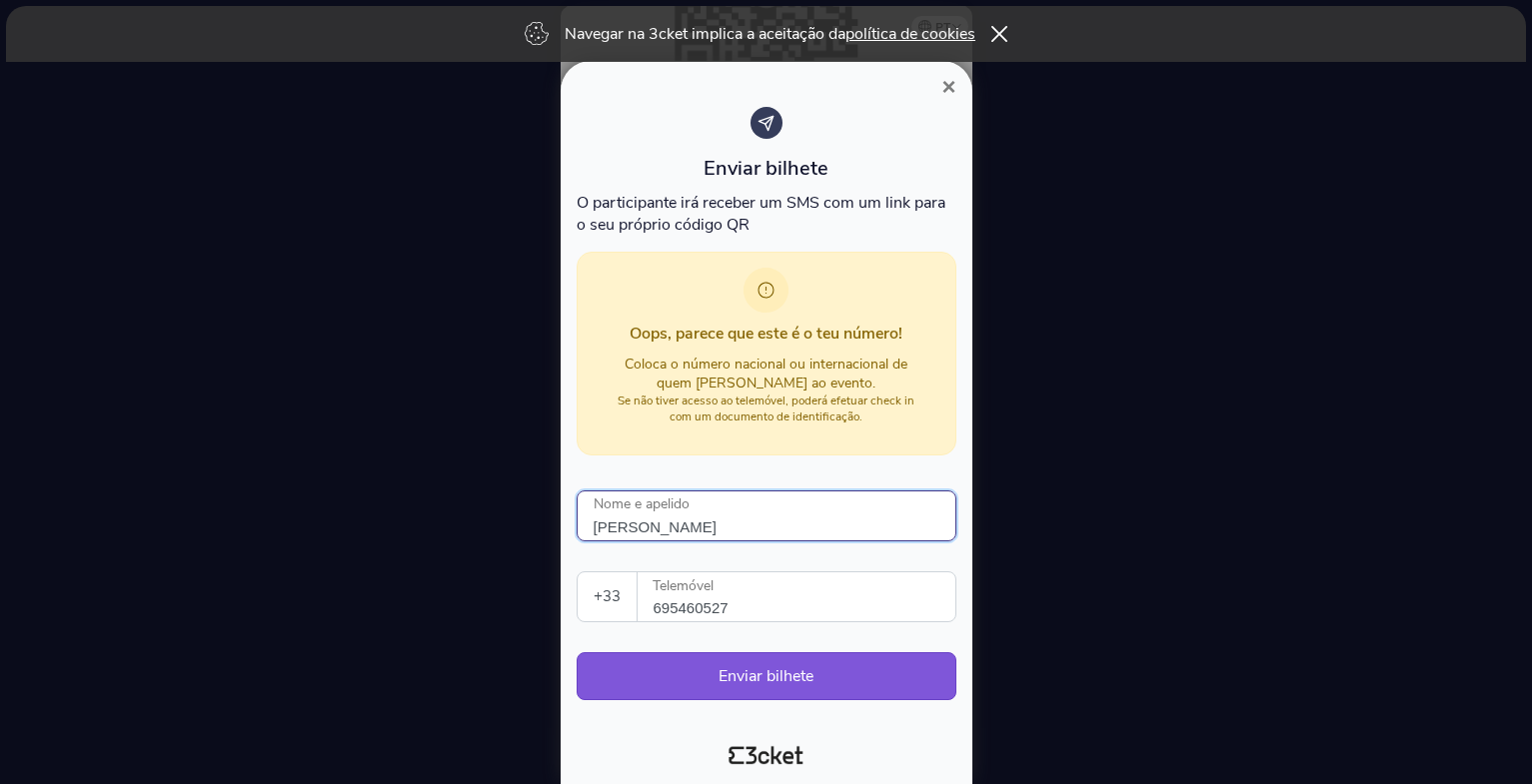 type on "NICOLAS TANNIER" 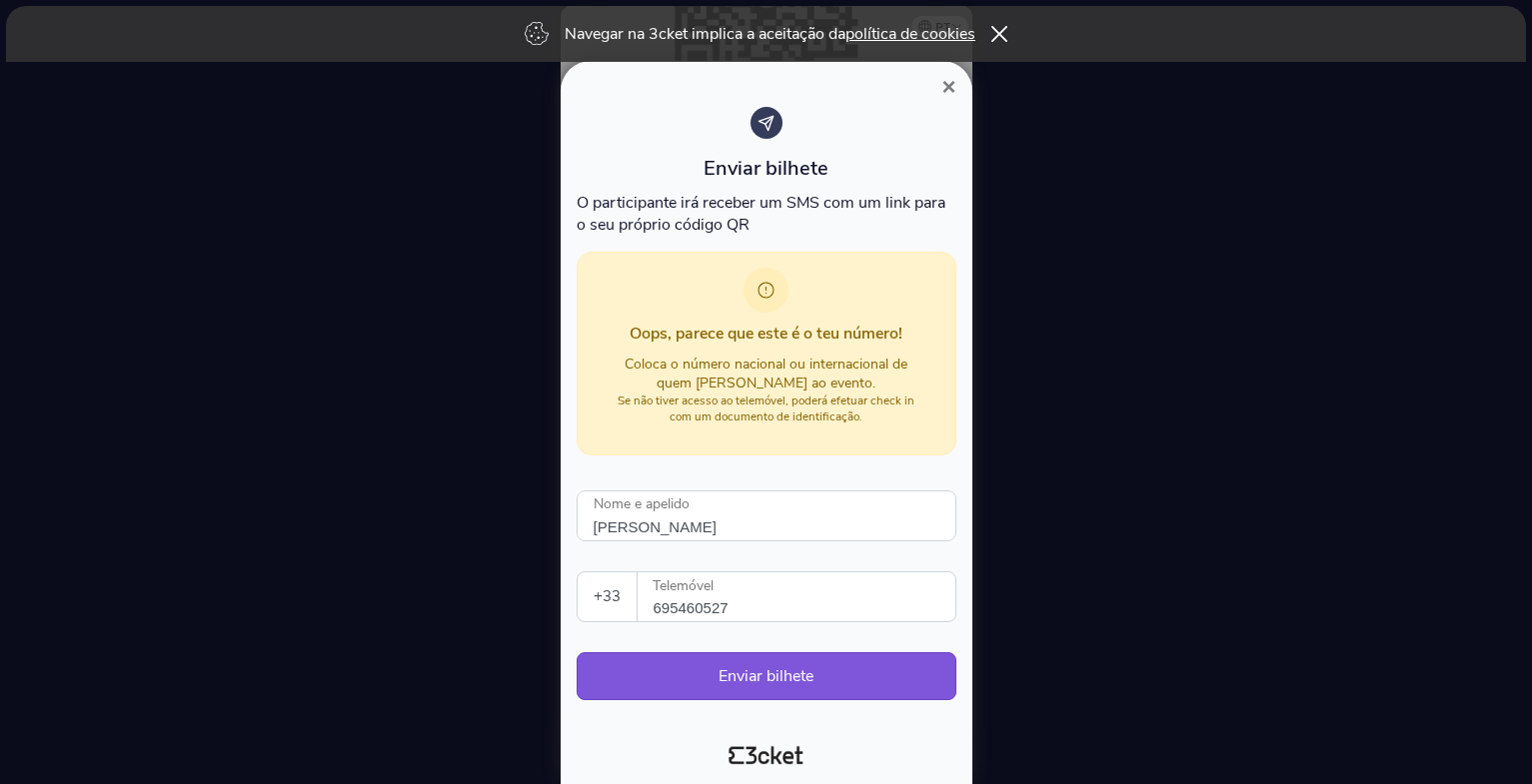 click on "695460527" at bounding box center (804, 596) 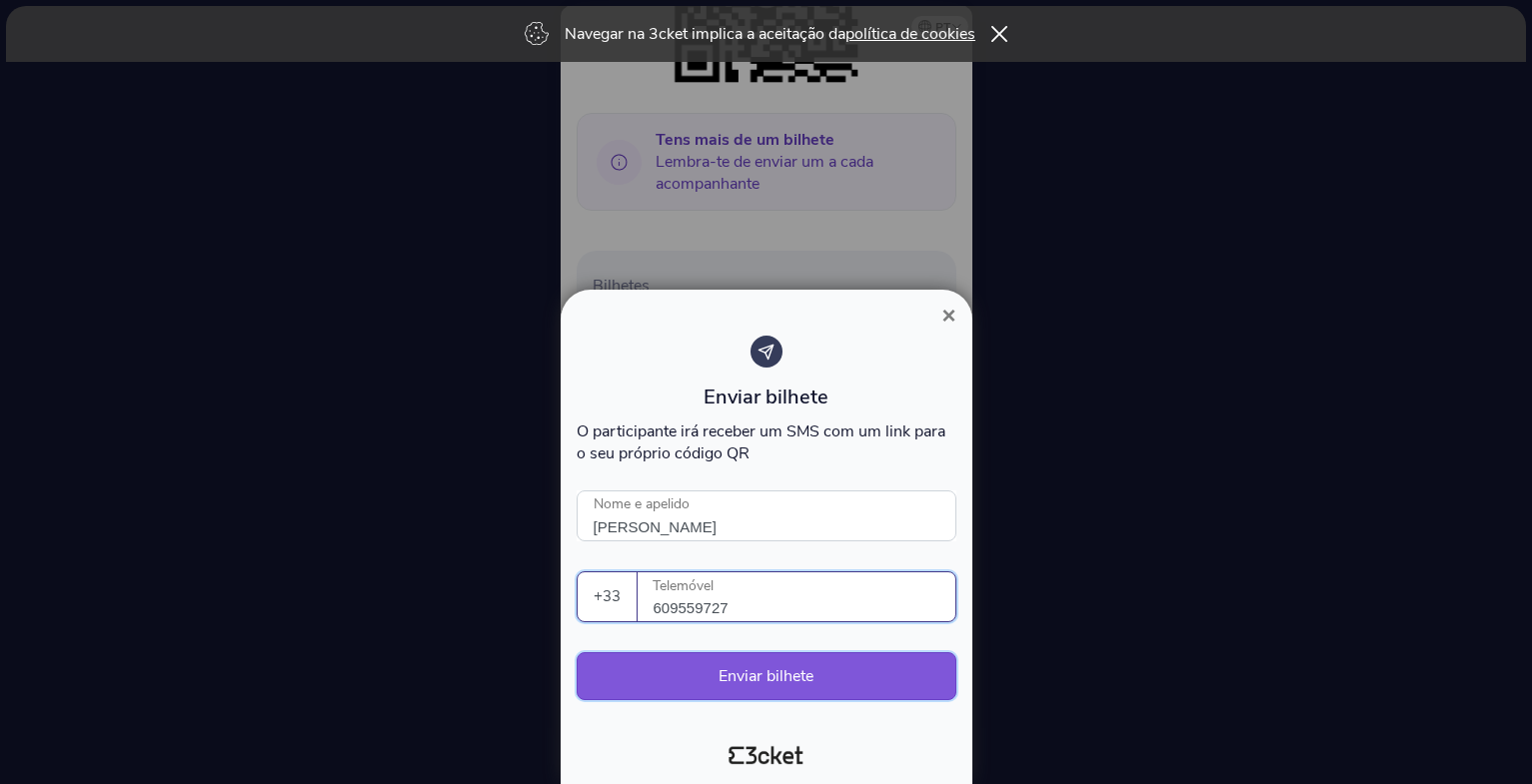 type on "609559727" 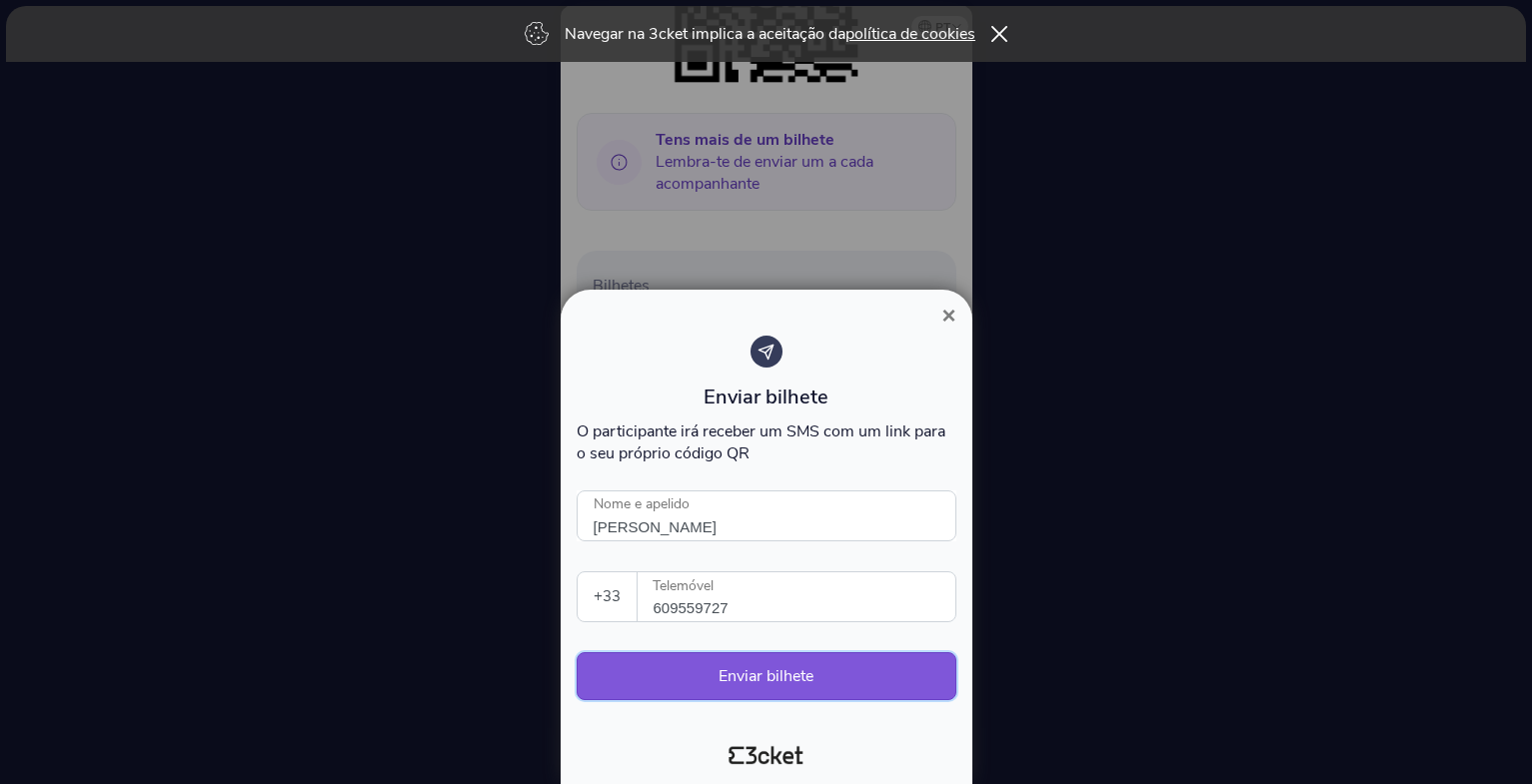 click on "Enviar bilhete" at bounding box center [766, 676] 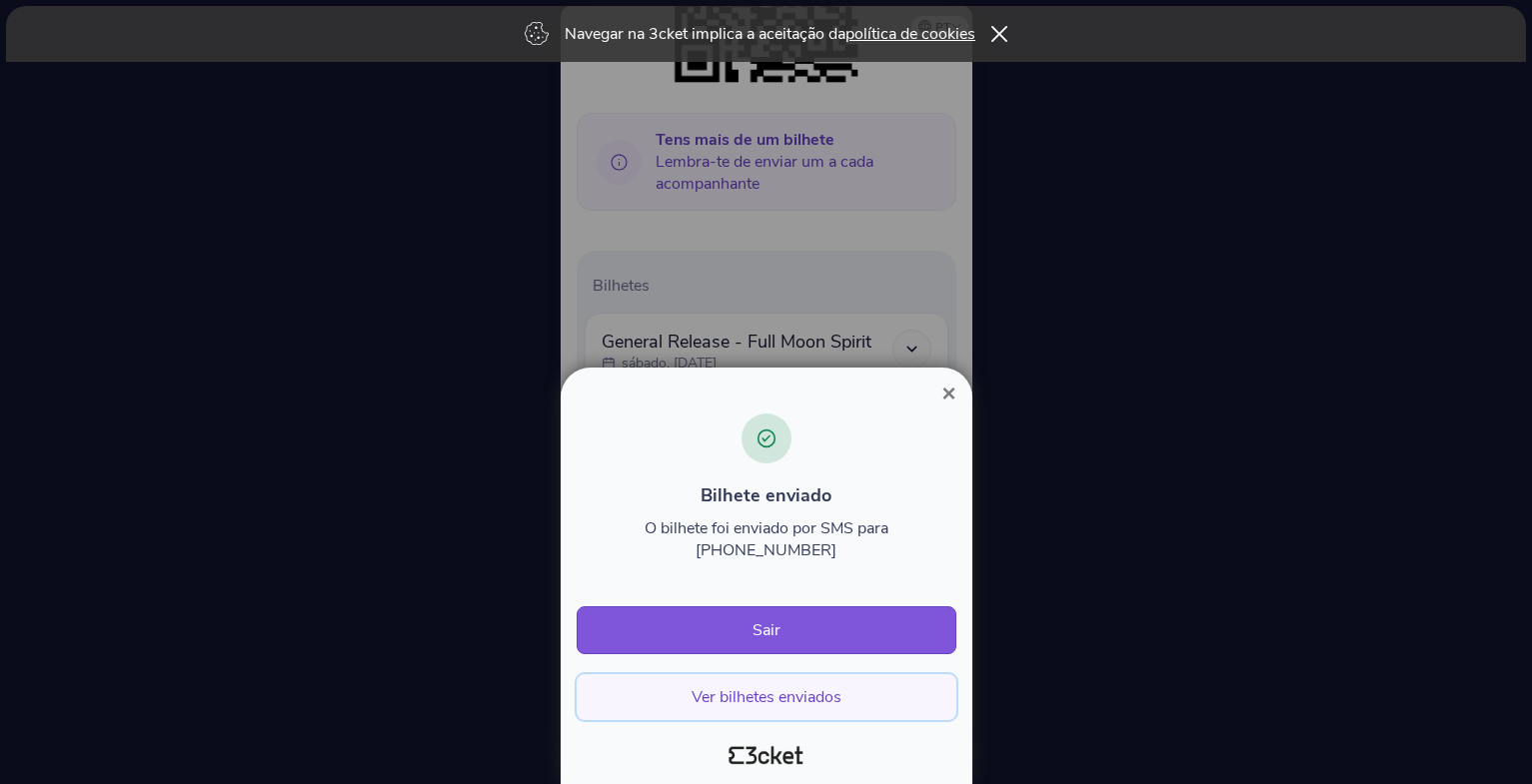 click on "Ver bilhetes enviados" at bounding box center (766, 697) 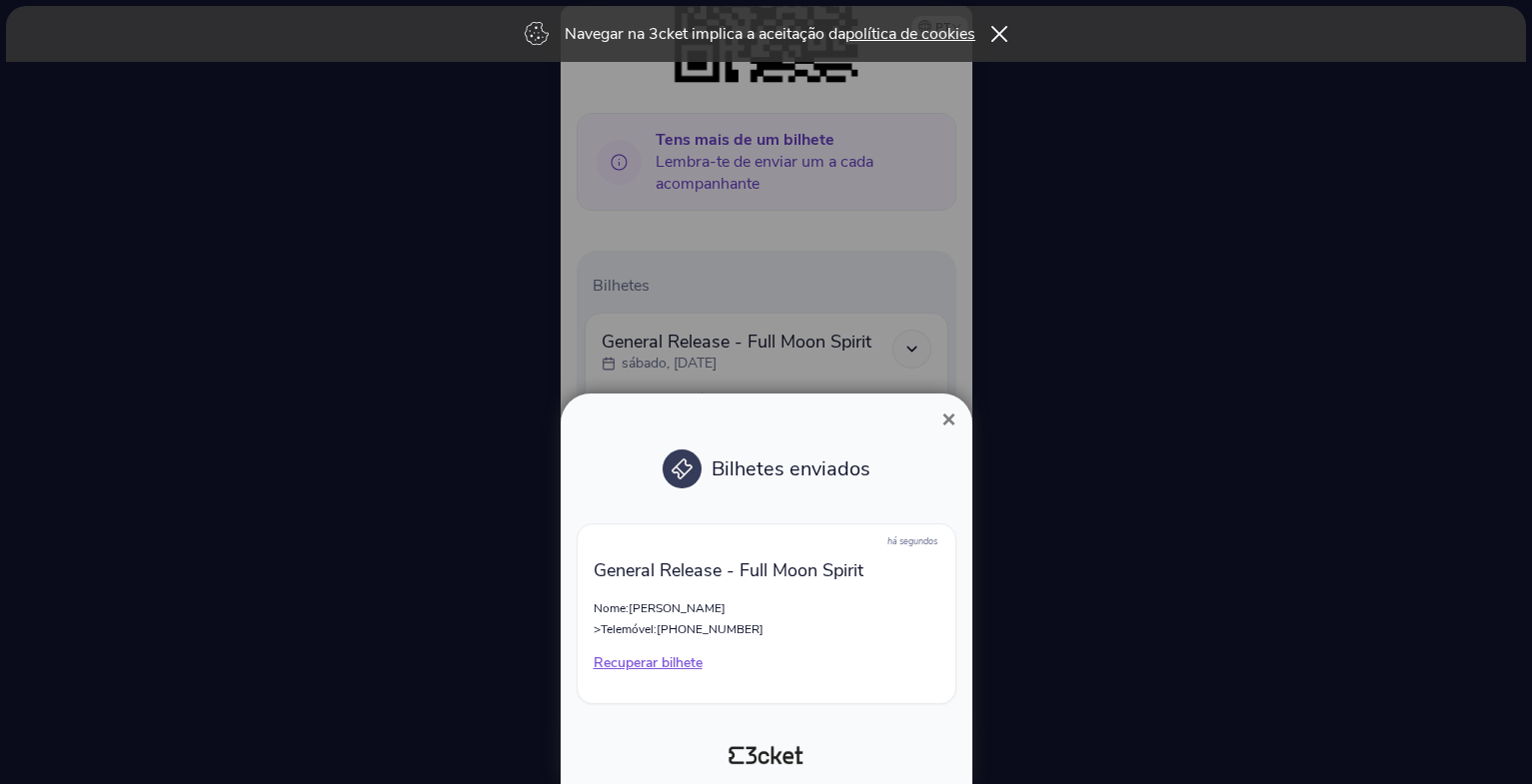 click on "Recuperar bilhete" at bounding box center (766, 663) 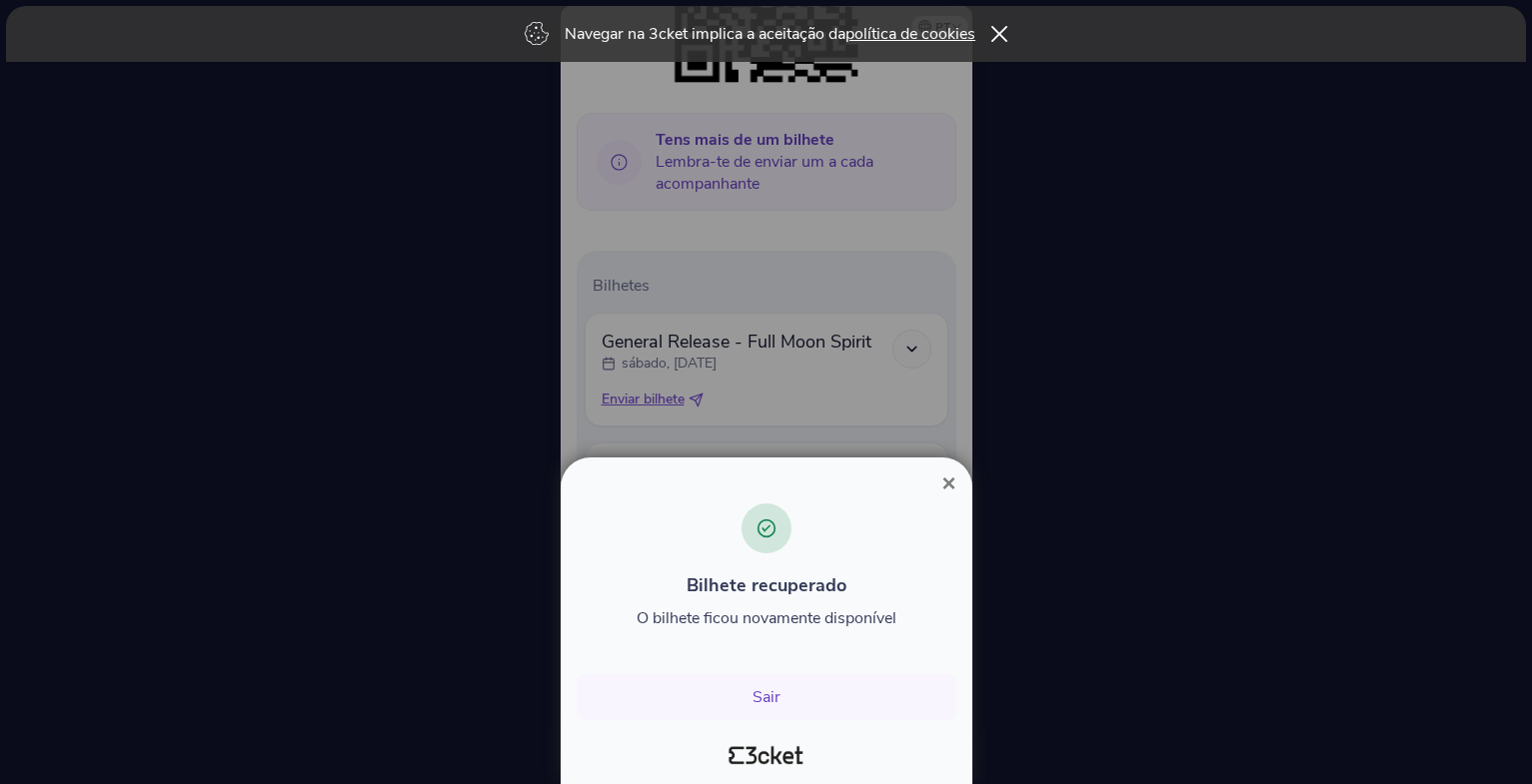 click on "×" at bounding box center (948, 482) 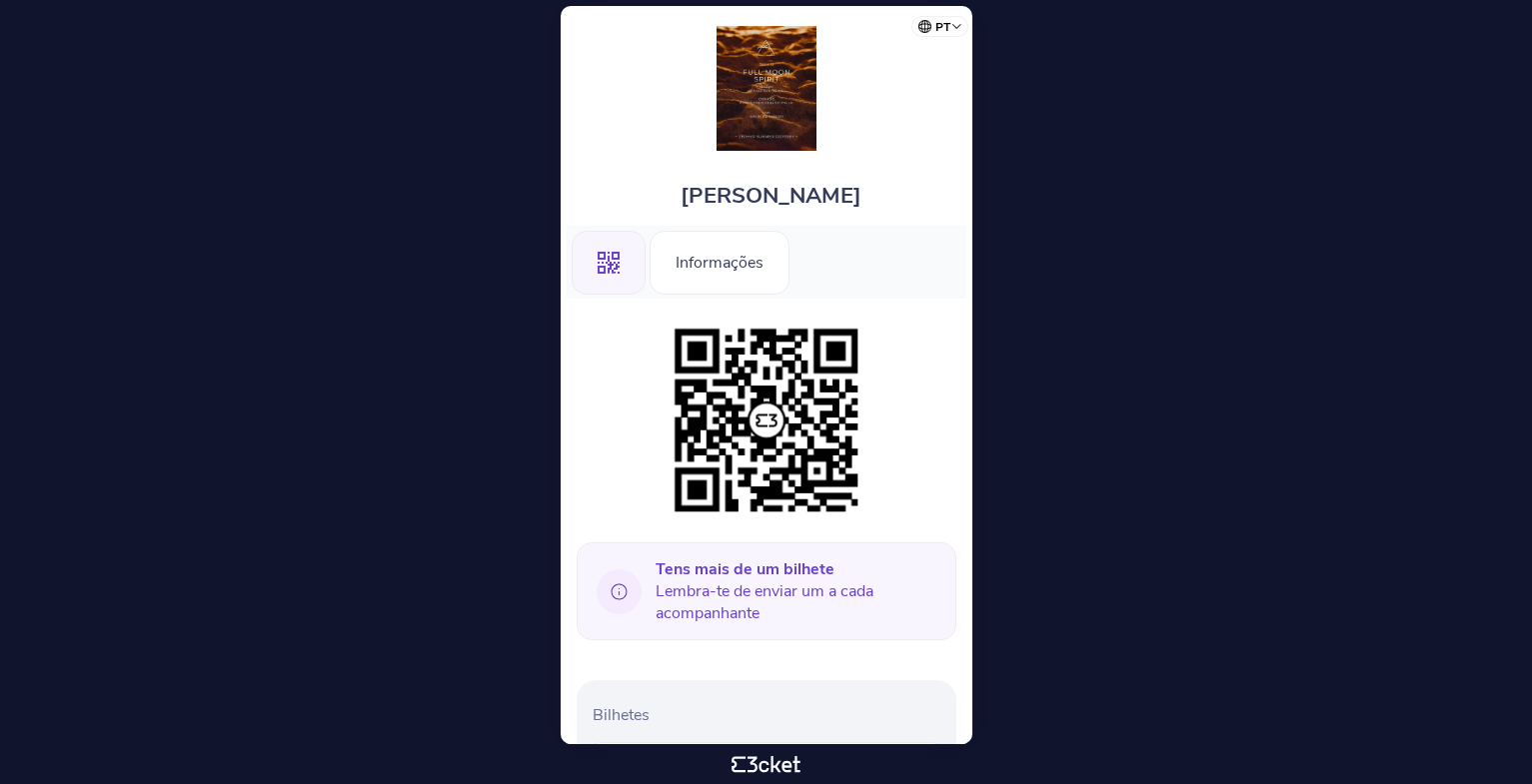 scroll, scrollTop: 0, scrollLeft: 0, axis: both 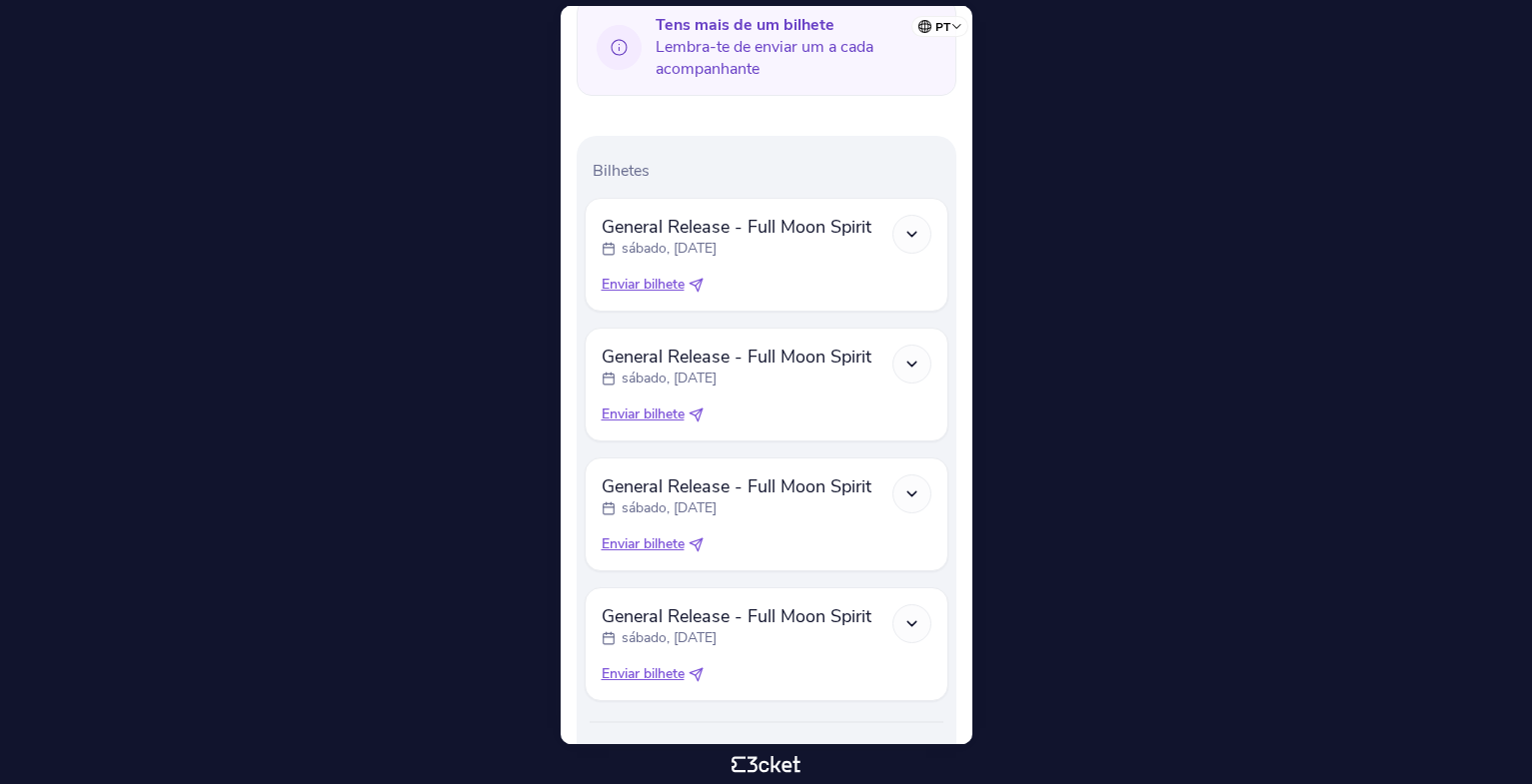 click 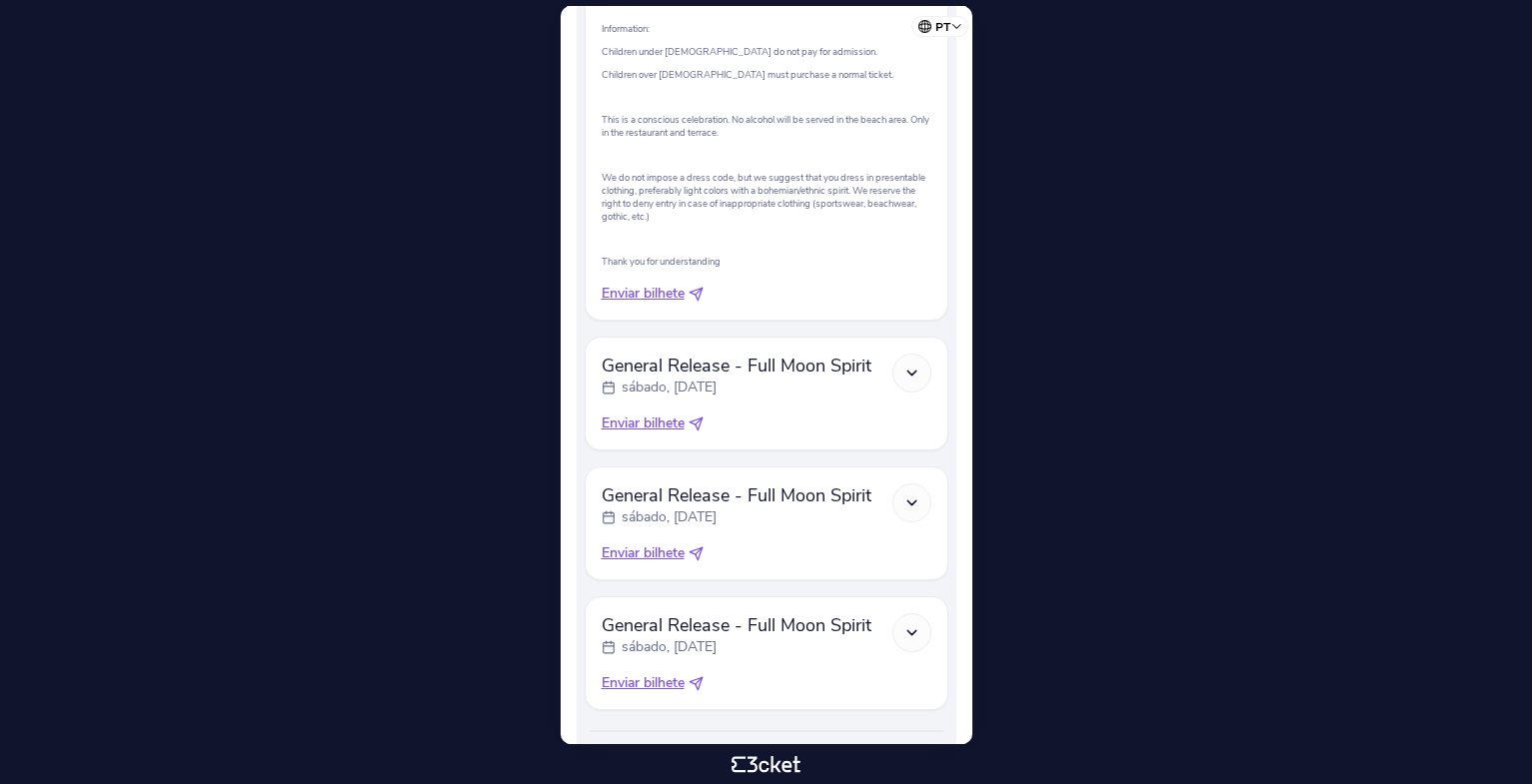 scroll, scrollTop: 1635, scrollLeft: 0, axis: vertical 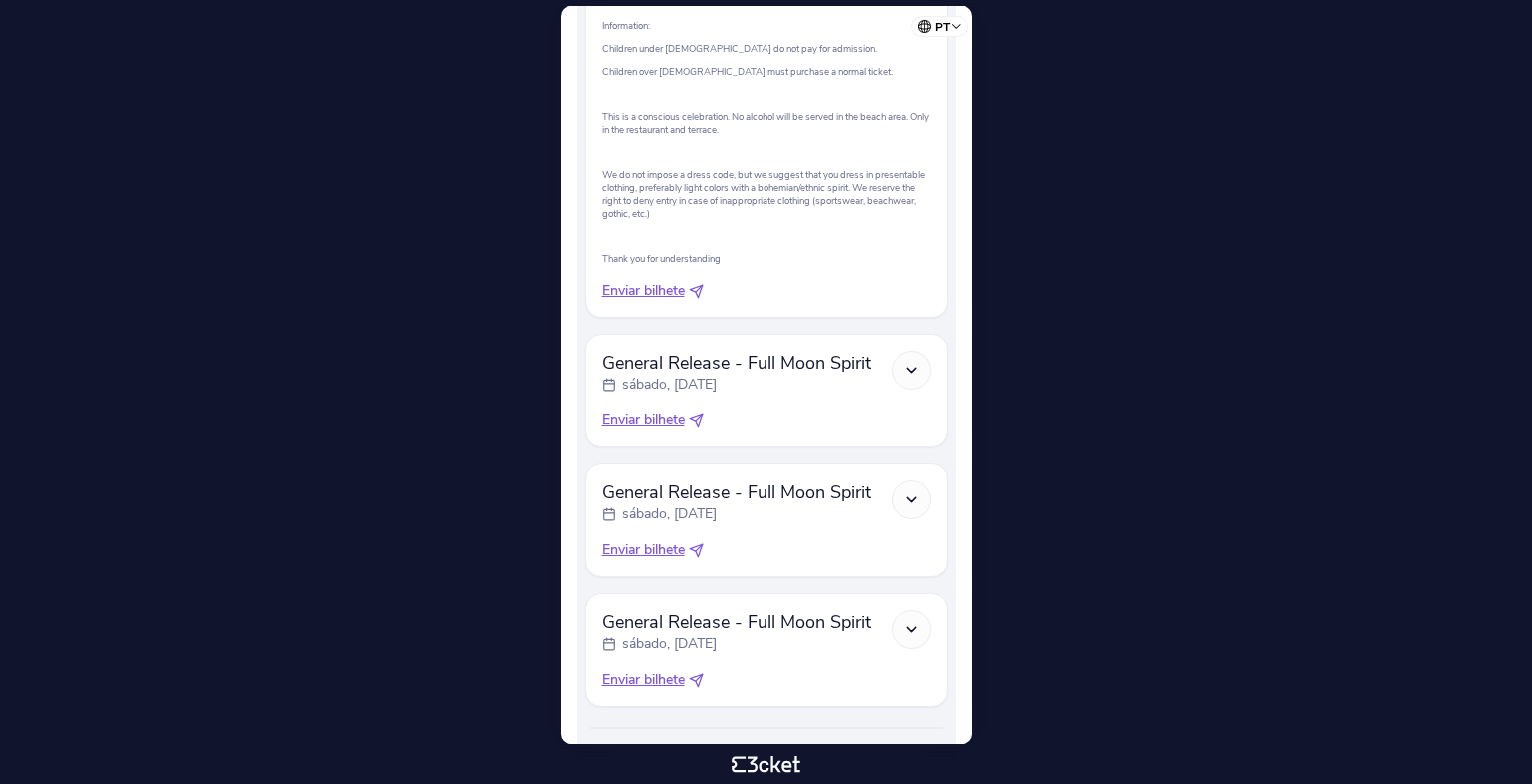 click 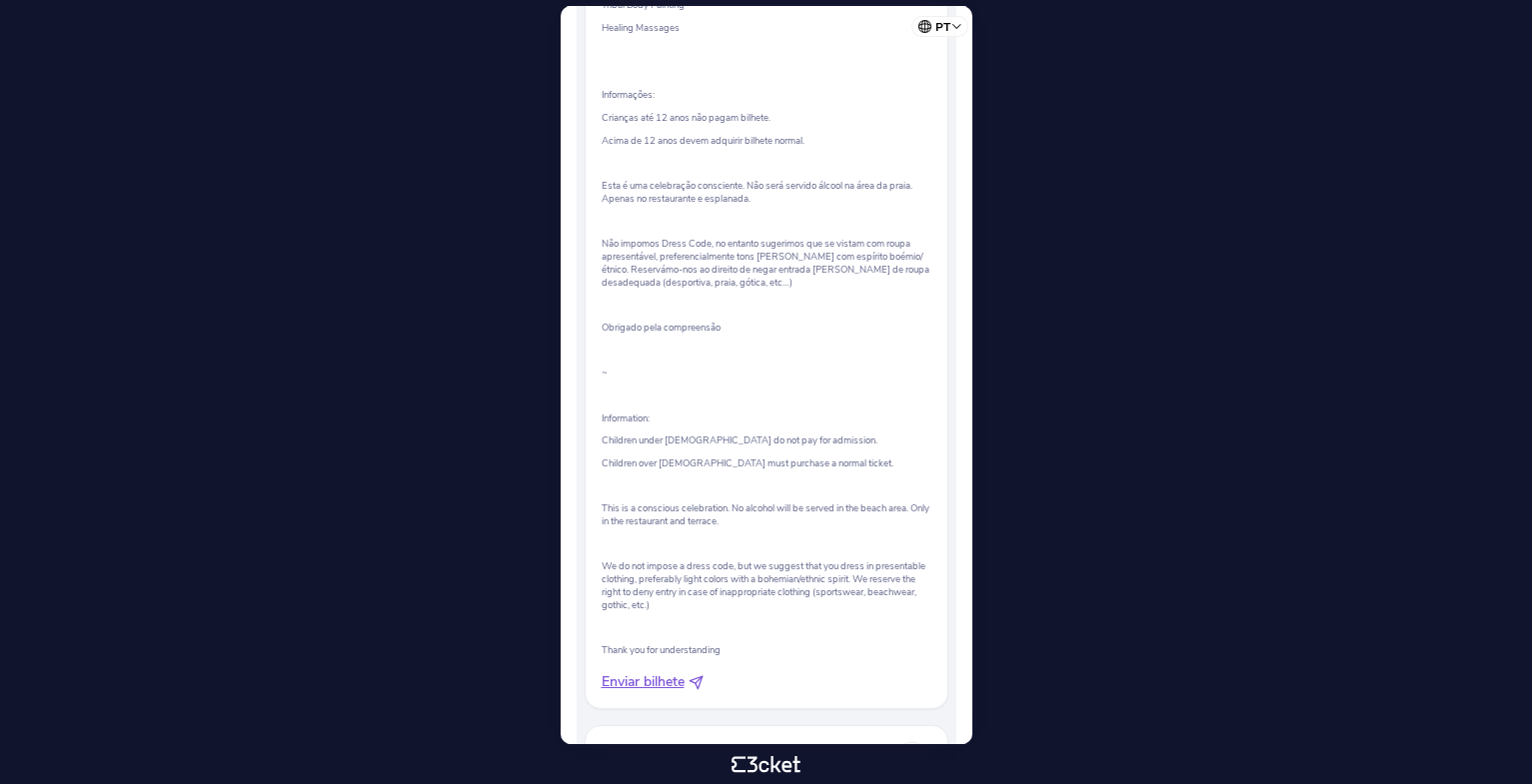 scroll, scrollTop: 2754, scrollLeft: 0, axis: vertical 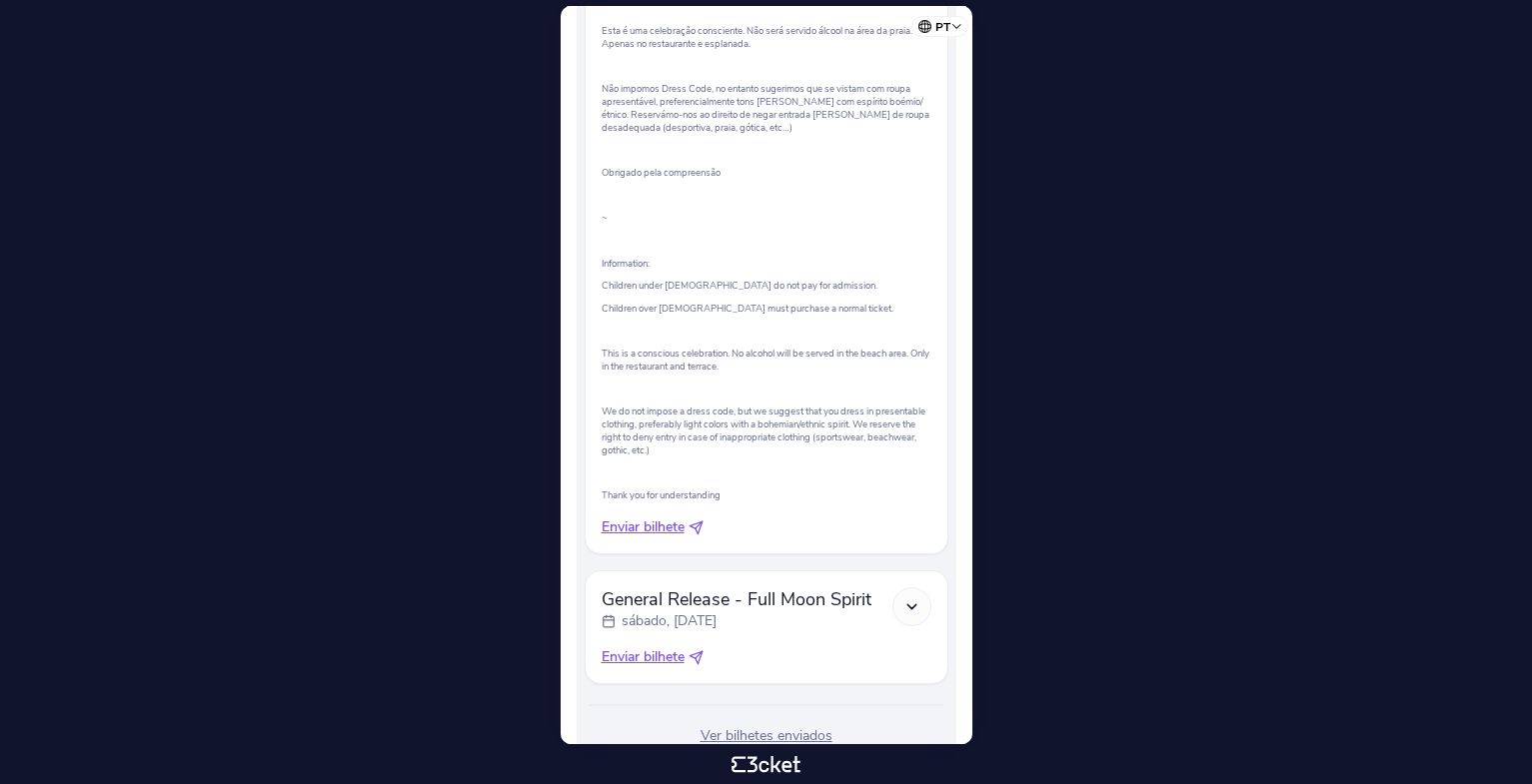 click 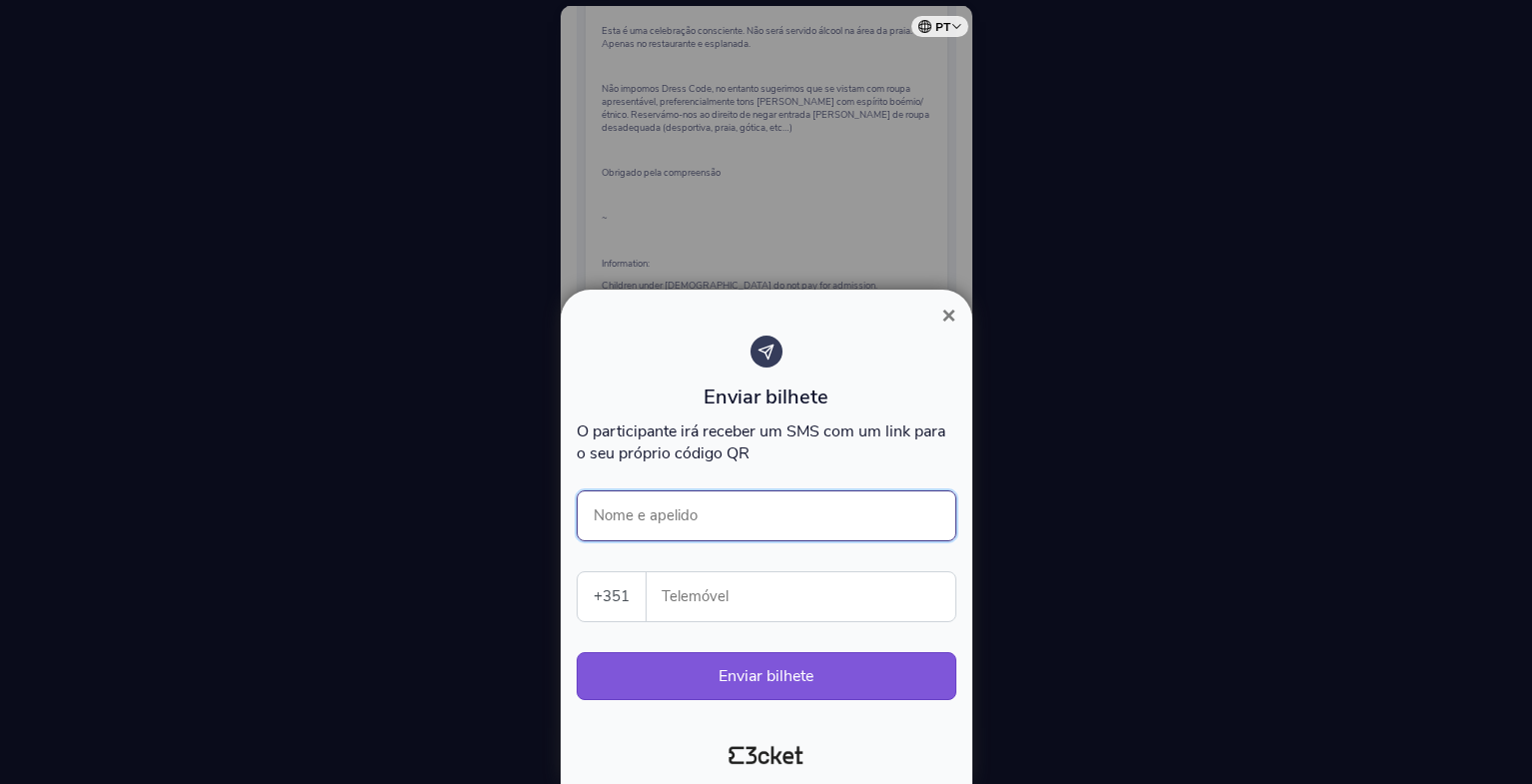 click on "Nome e apelido" at bounding box center [766, 515] 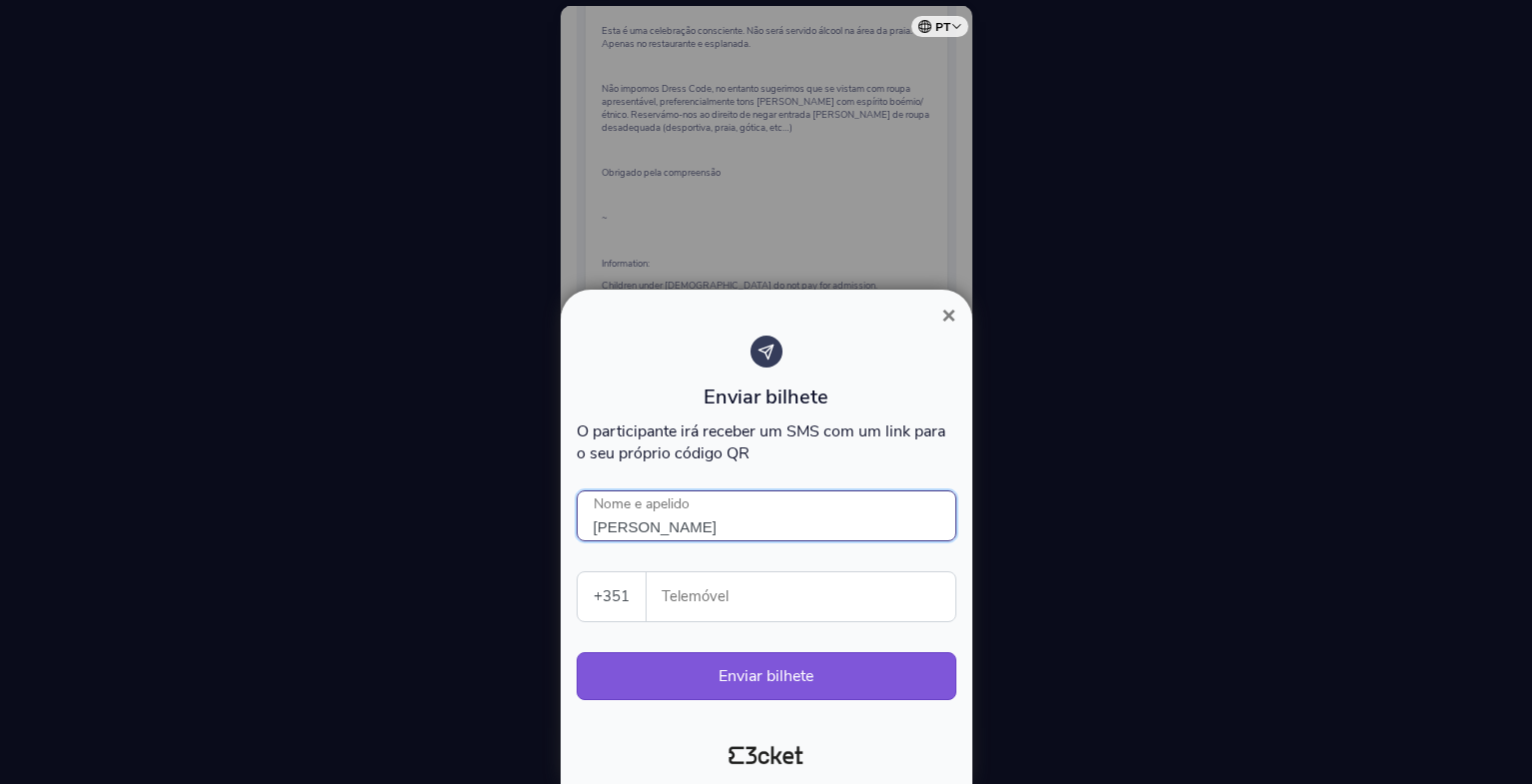 type on "[PERSON_NAME]" 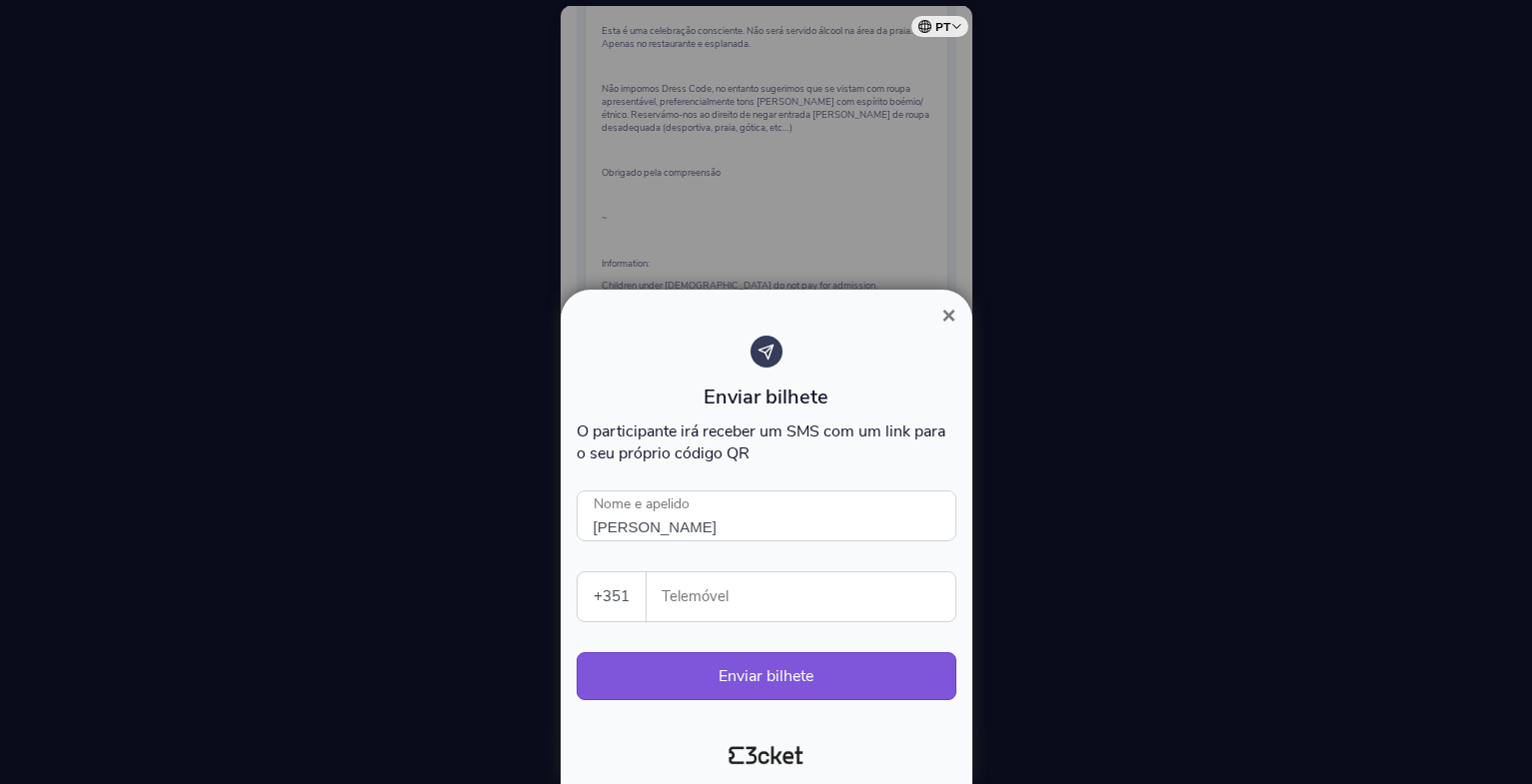 click on "Portugal (+351) Spain (+34) Belgium (+32) France (+33) United Kingdom (+44) Germany (+49) Italy (+39) Netherlands (+31) Brazil (+55) United States (+1) Switzerland (+41) All countries Afghanistan (+93) Aland Islands (+358) Albania (+355) Algeria (+213) American Samoa (+1) Andorra (+376) Angola (+244) Anguilla (+1) Antigua and Barbuda (+1) Argentina (+54) Armenia (+374) Aruba (+297) Ascension Island (+247) Australia (+61) Austria (+43) Azerbaijan (+994) Bahamas (+1) Bahrain (+973) Bangladesh (+880) Barbados (+1) Belarus (+375) Belgium (+32) Belize (+501) Benin (+229) Bermuda (+1) Bhutan (+975) Bolivia (+591) Bonaire, Saint Eustatius and Saba  (+599) Bosnia and Herzegovina (+387) Botswana (+267) Brazil (+55) British Indian Ocean Territory (+246) British Virgin Islands (+1) Brunei (+673) Bulgaria (+359) Burkina Faso (+226) Burundi (+257) Cambodia (+855) Cameroon (+237) Canada (+1) Cape Verde (+238) Cayman Islands (+1) Central African Republic (+236) Chad (+235) Chile (+56) China (+86) Christmas Island (+61)" at bounding box center (612, 596) 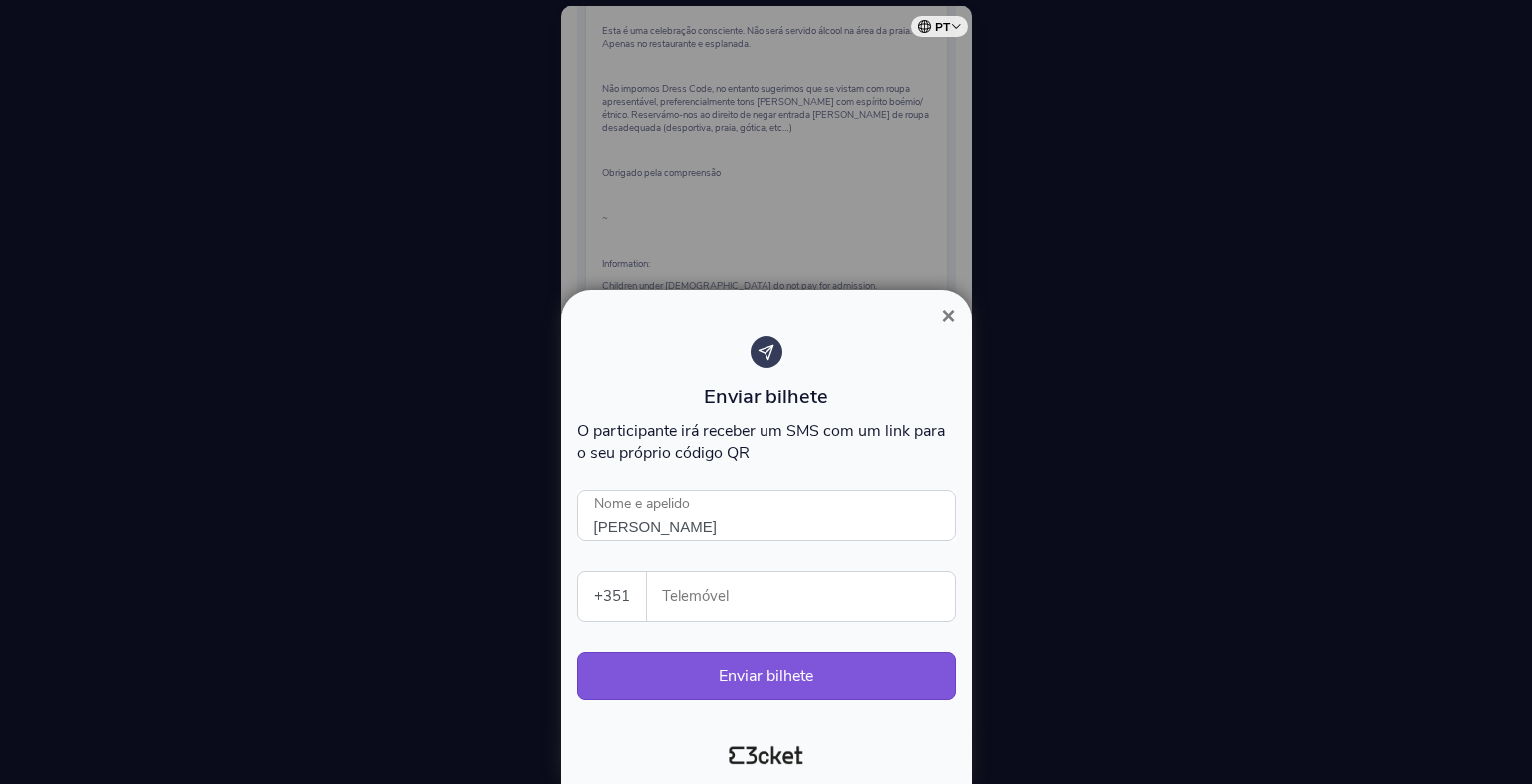 select on "33" 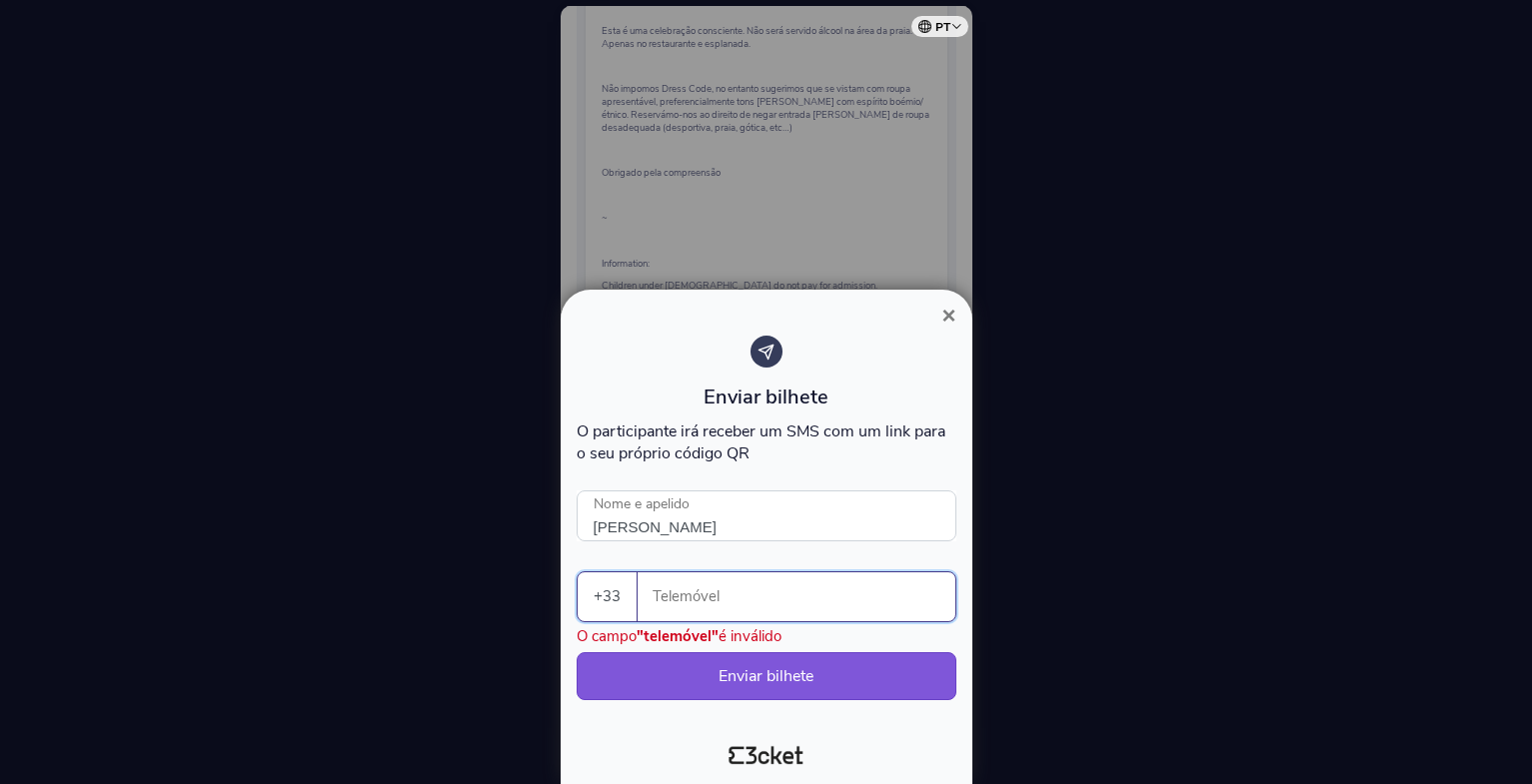 click on "Telemóvel" at bounding box center (804, 596) 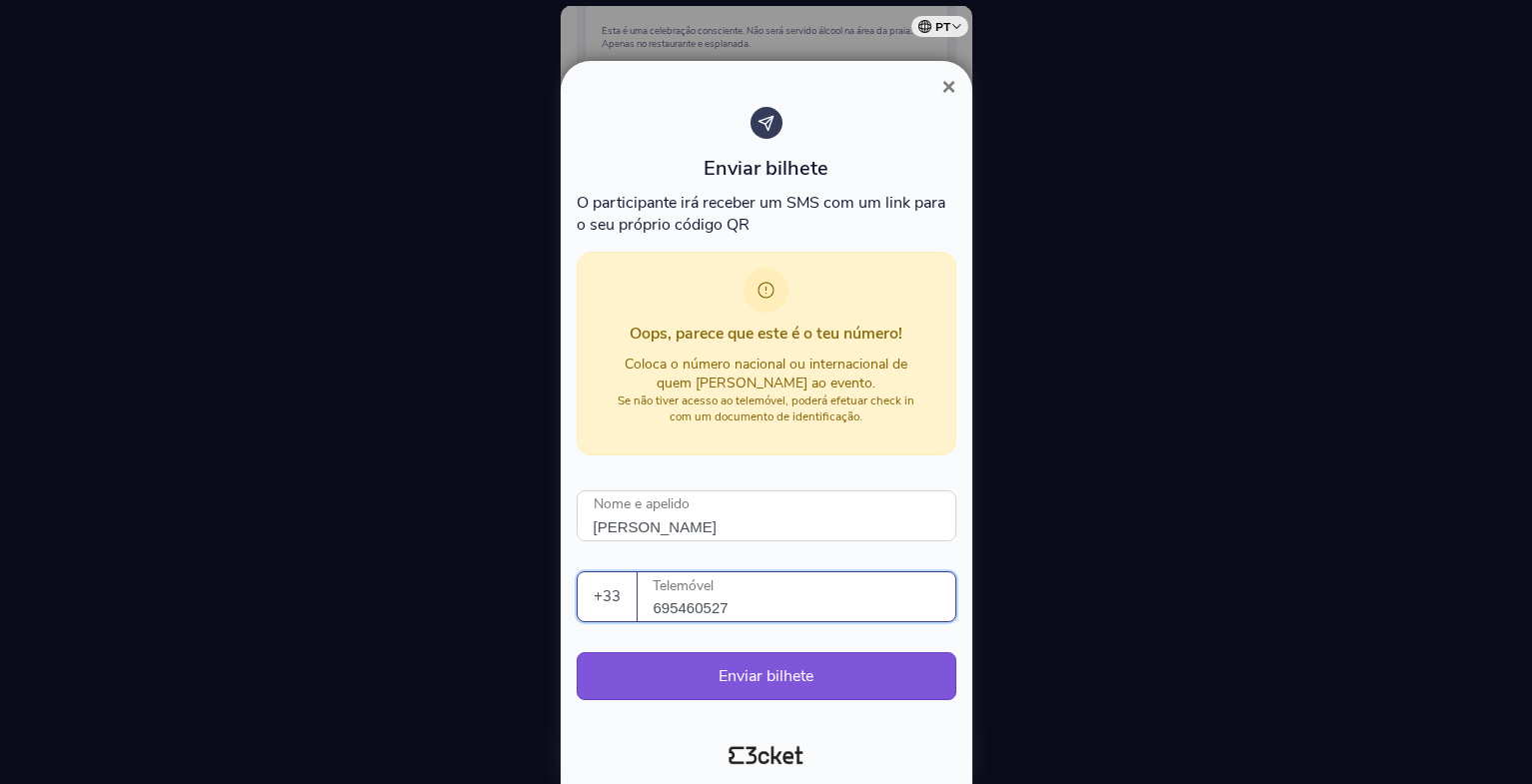 click on "695460527" at bounding box center [804, 596] 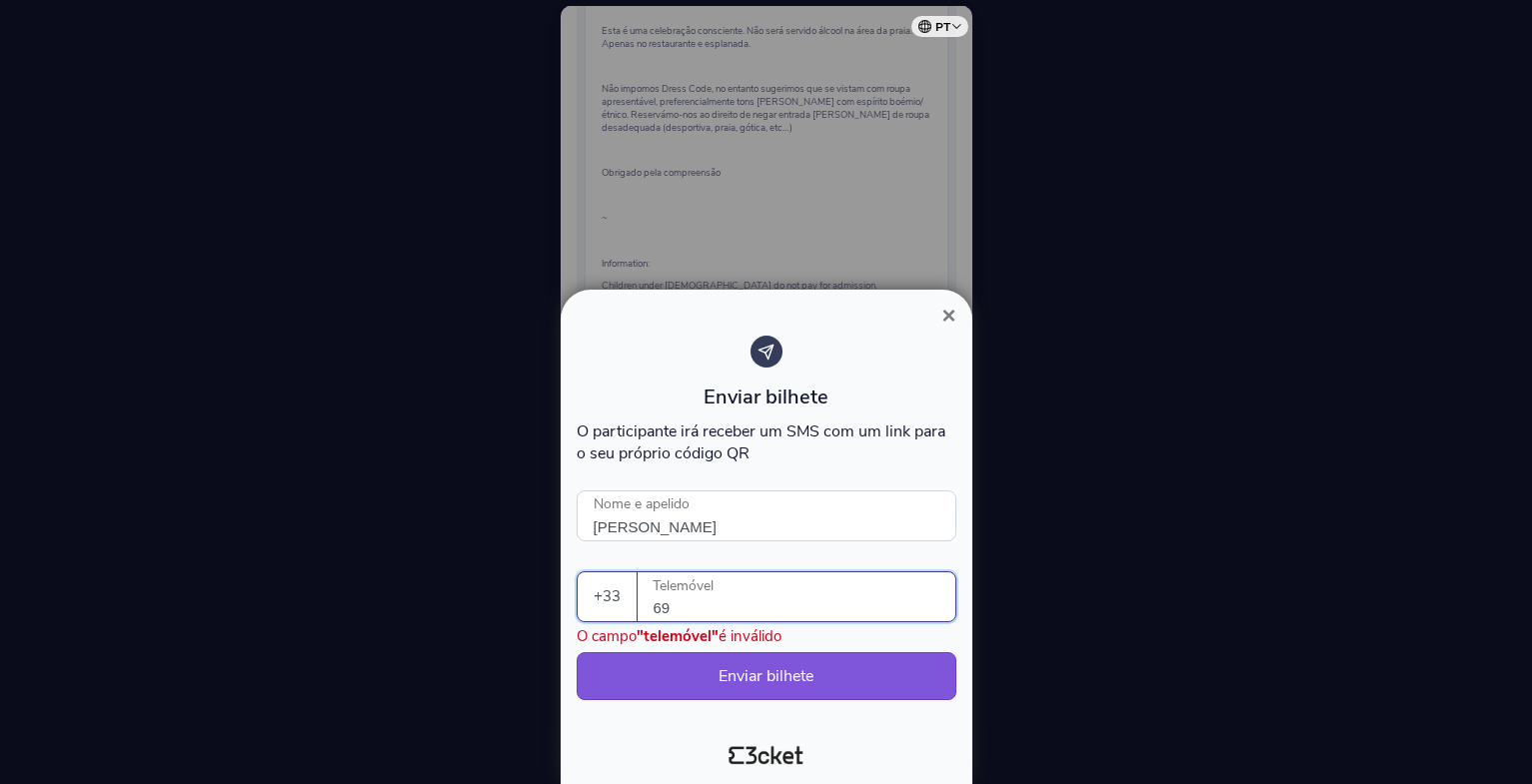 type on "6" 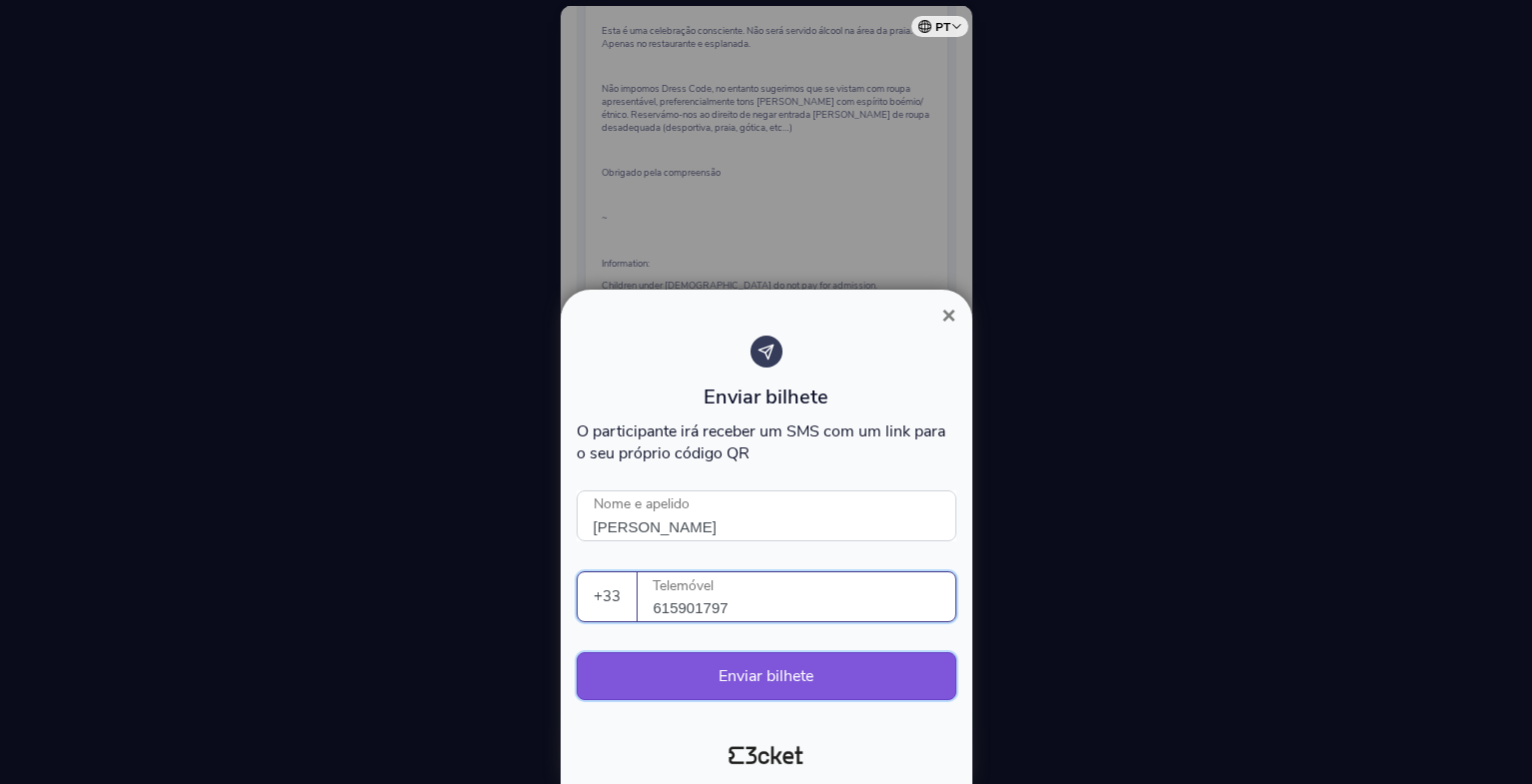 type on "615901797" 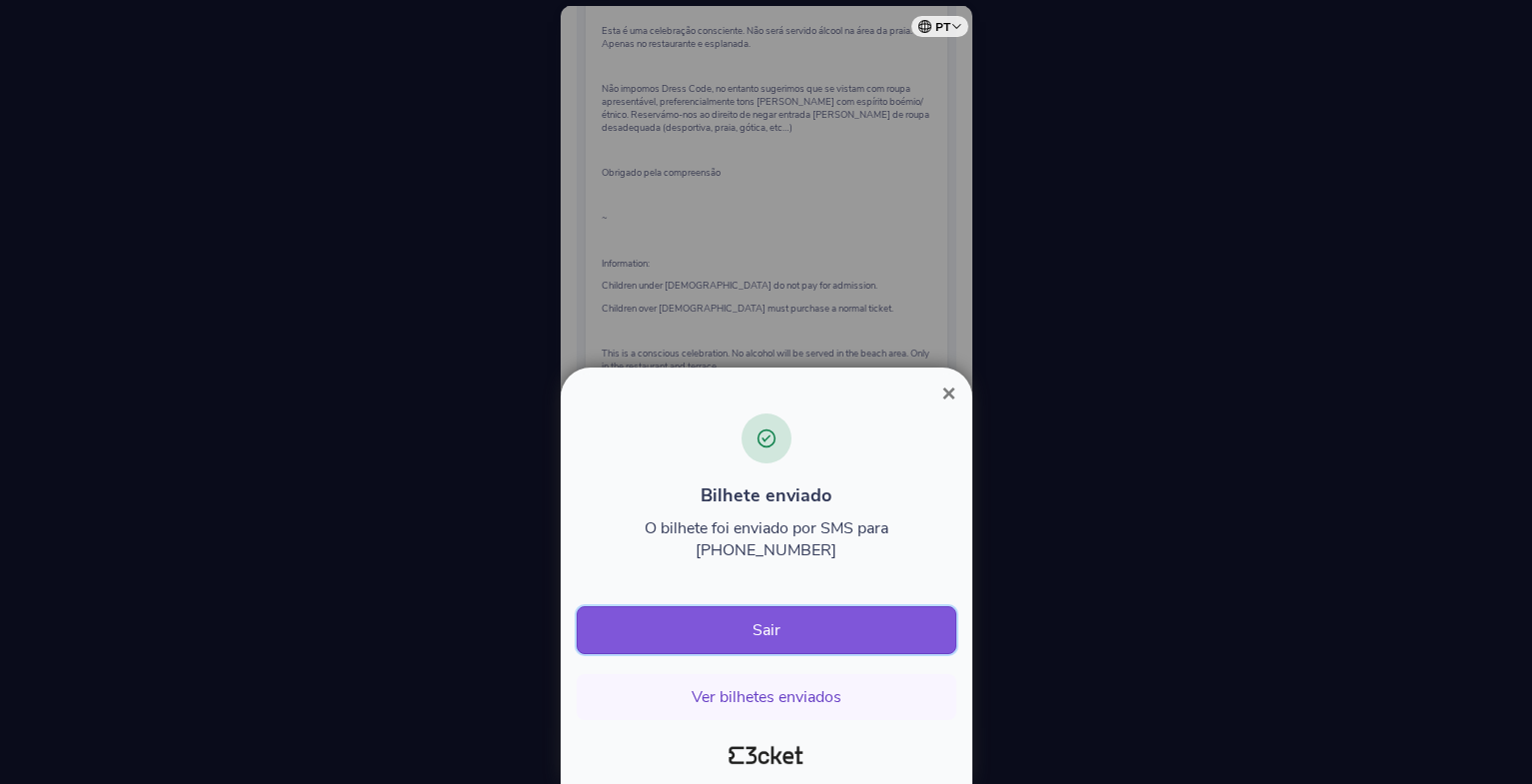 click on "Sair" at bounding box center (766, 630) 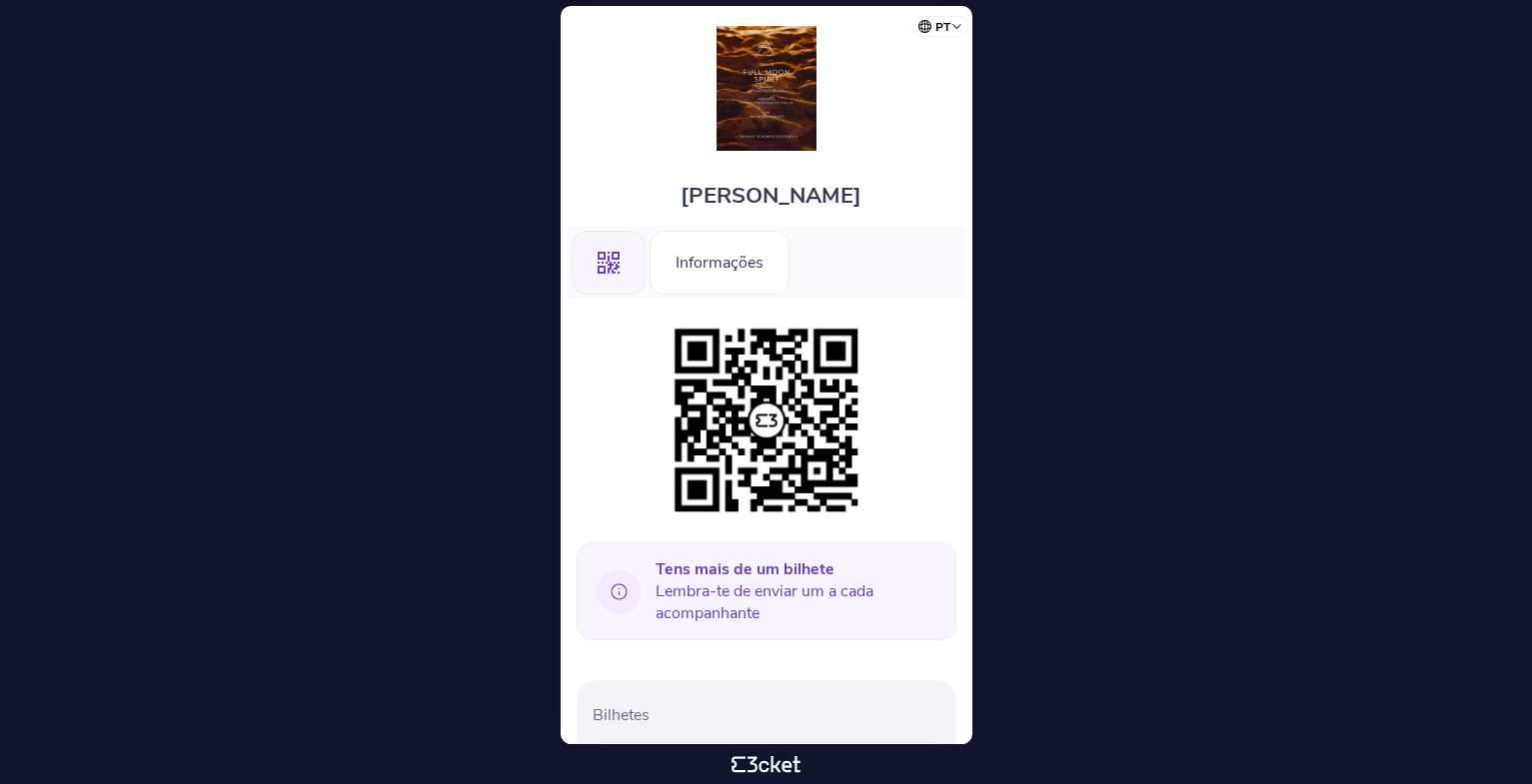 scroll, scrollTop: 0, scrollLeft: 0, axis: both 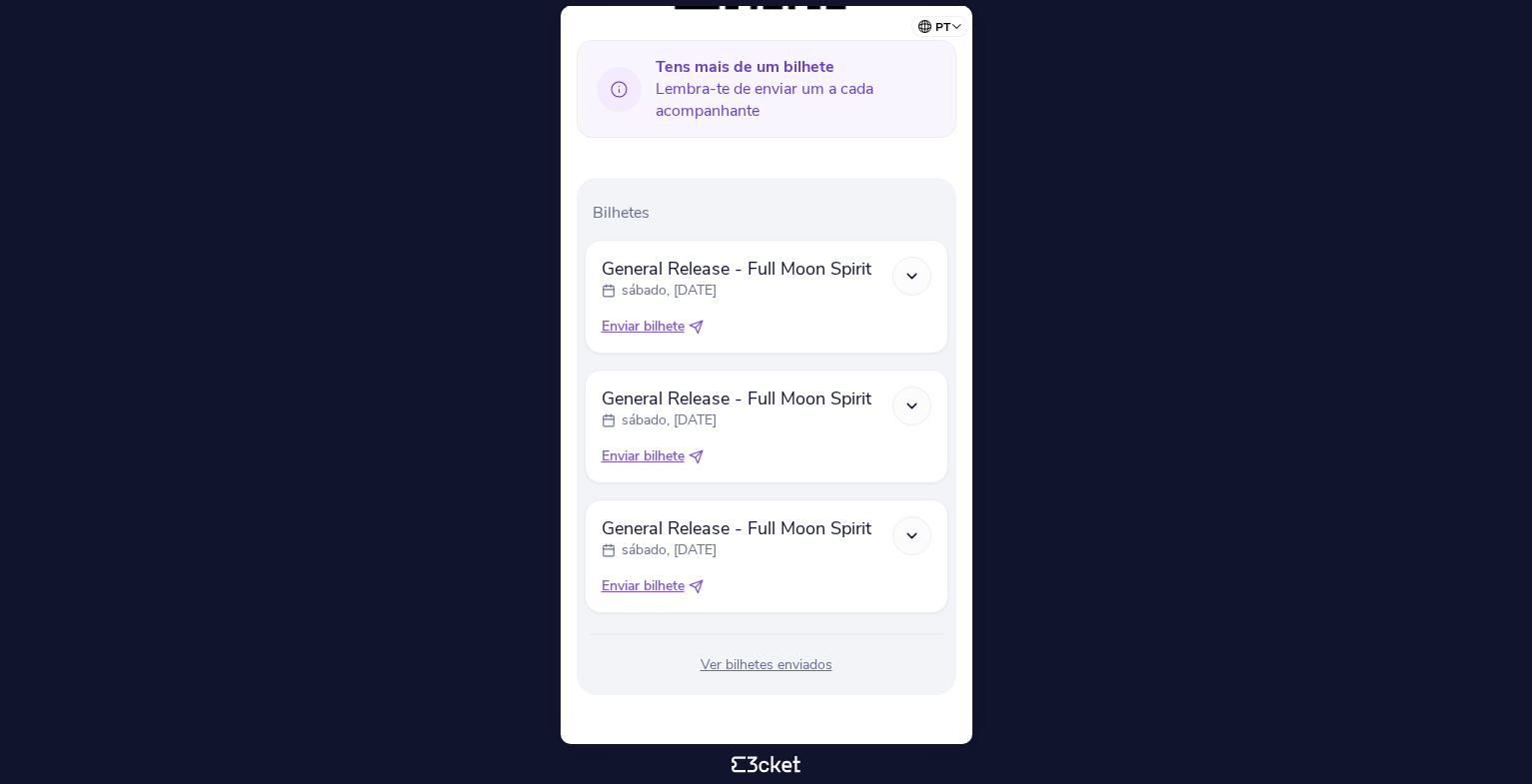 click on "Ver bilhetes enviados" at bounding box center (766, 665) 